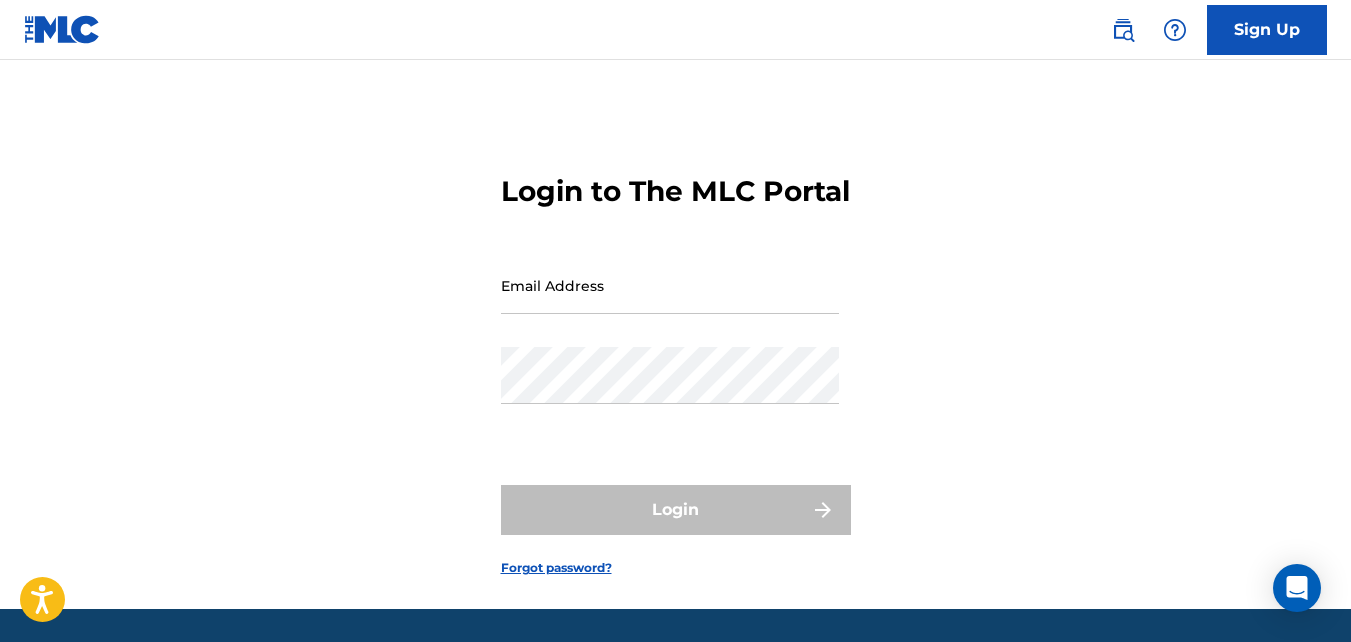 scroll, scrollTop: 0, scrollLeft: 0, axis: both 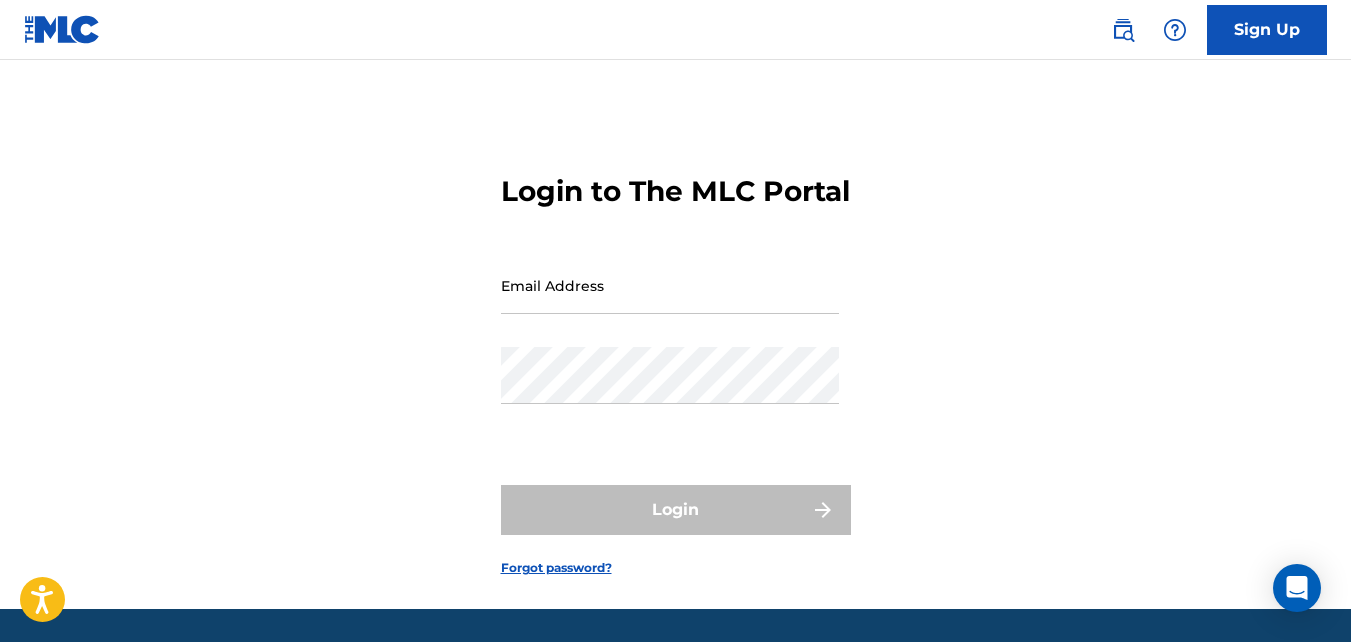click on "Email Address" at bounding box center [670, 285] 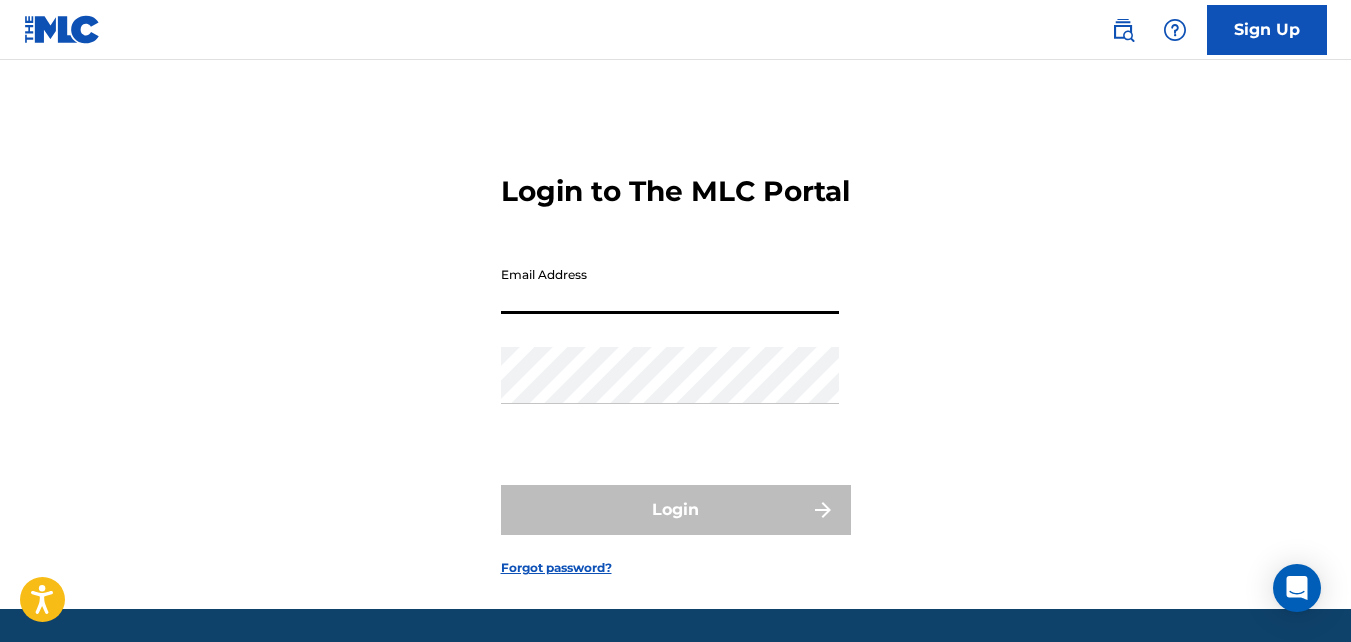 type on "[EMAIL_ADDRESS][DOMAIN_NAME]" 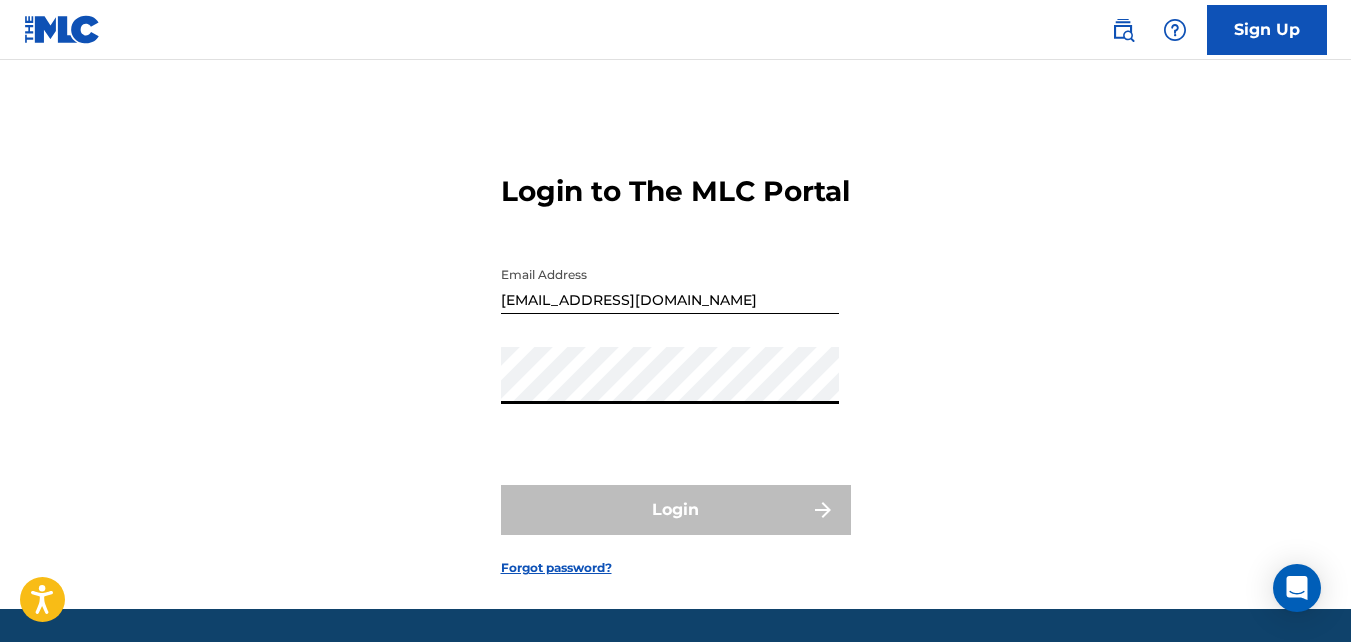 click on "[EMAIL_ADDRESS][DOMAIN_NAME]" at bounding box center [670, 285] 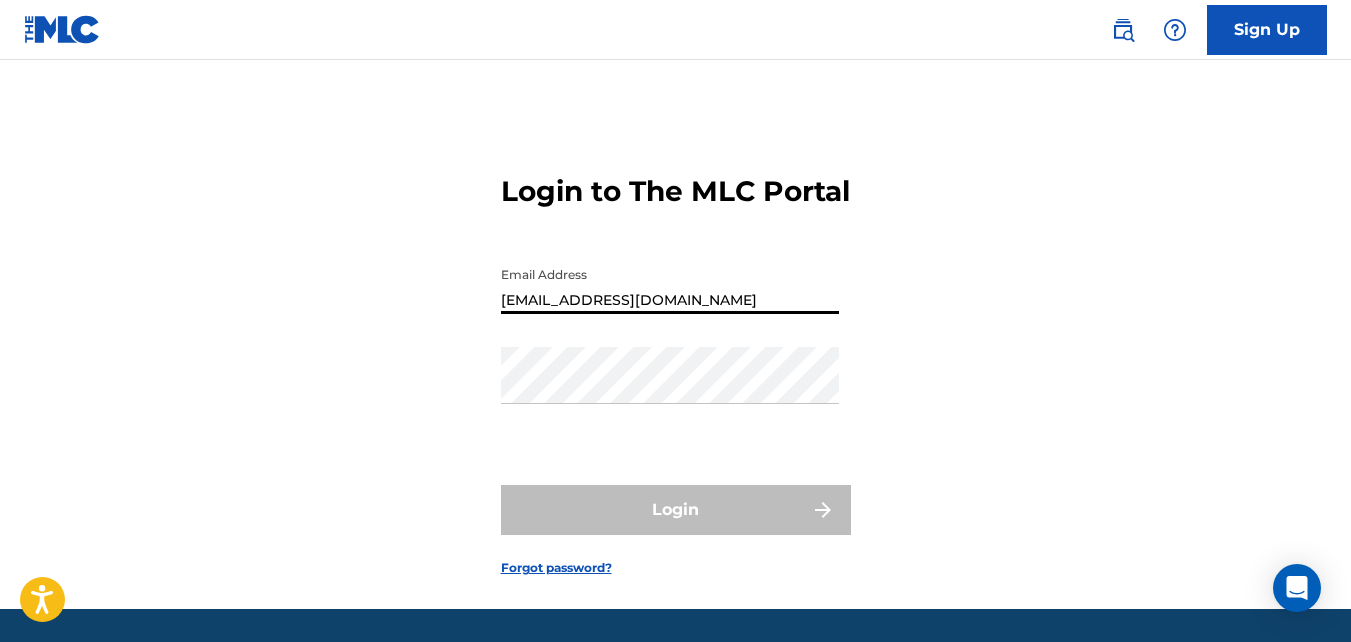 click on "[EMAIL_ADDRESS][DOMAIN_NAME]" at bounding box center (670, 285) 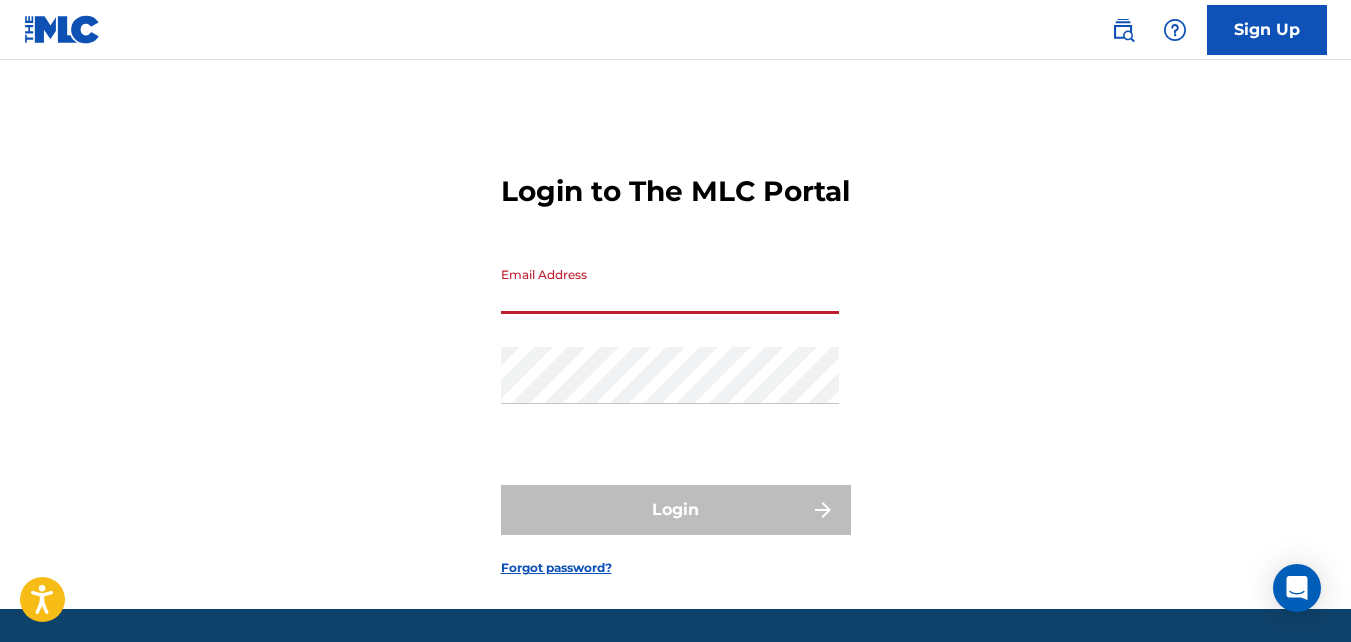 click on "Email Address" at bounding box center (670, 285) 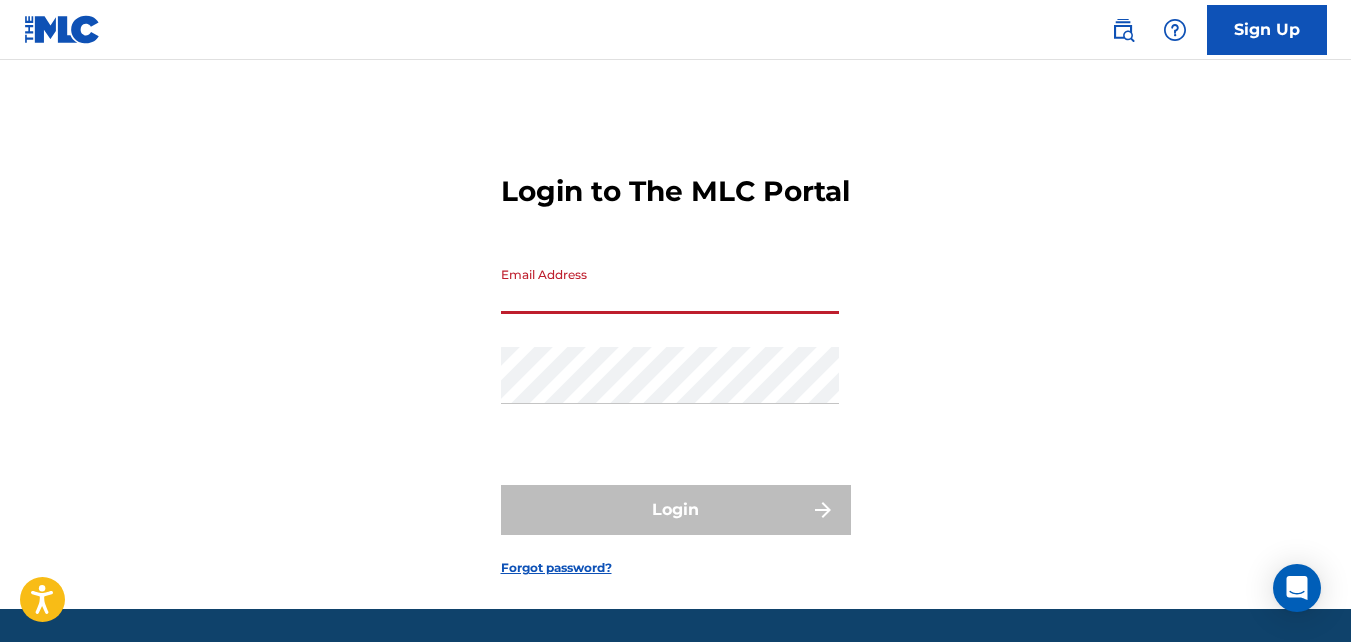 type on "[EMAIL_ADDRESS][DOMAIN_NAME]" 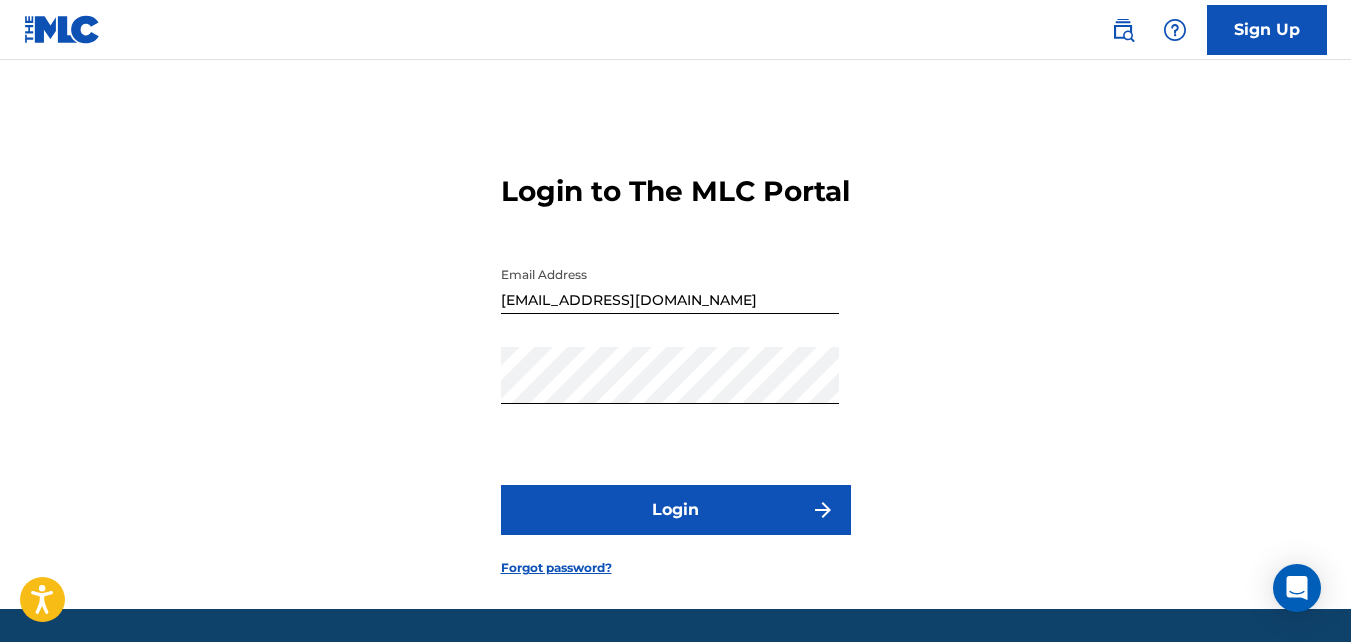 click on "Login" at bounding box center [676, 510] 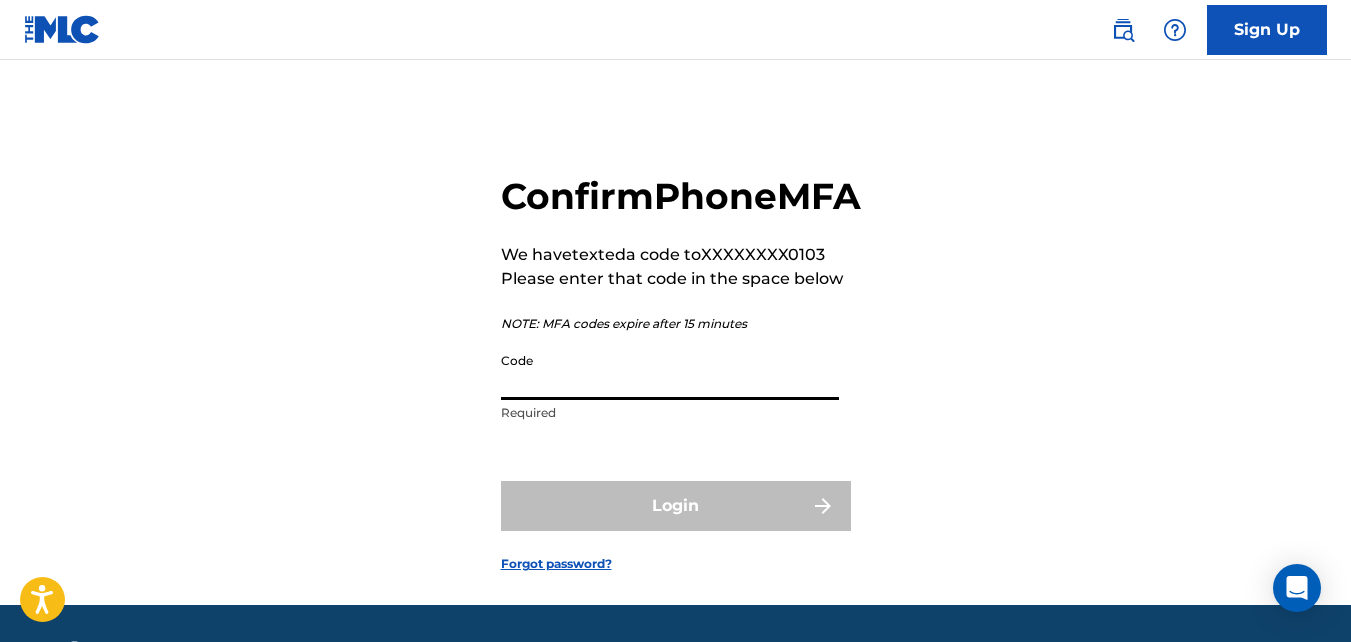 click on "Code" at bounding box center [670, 371] 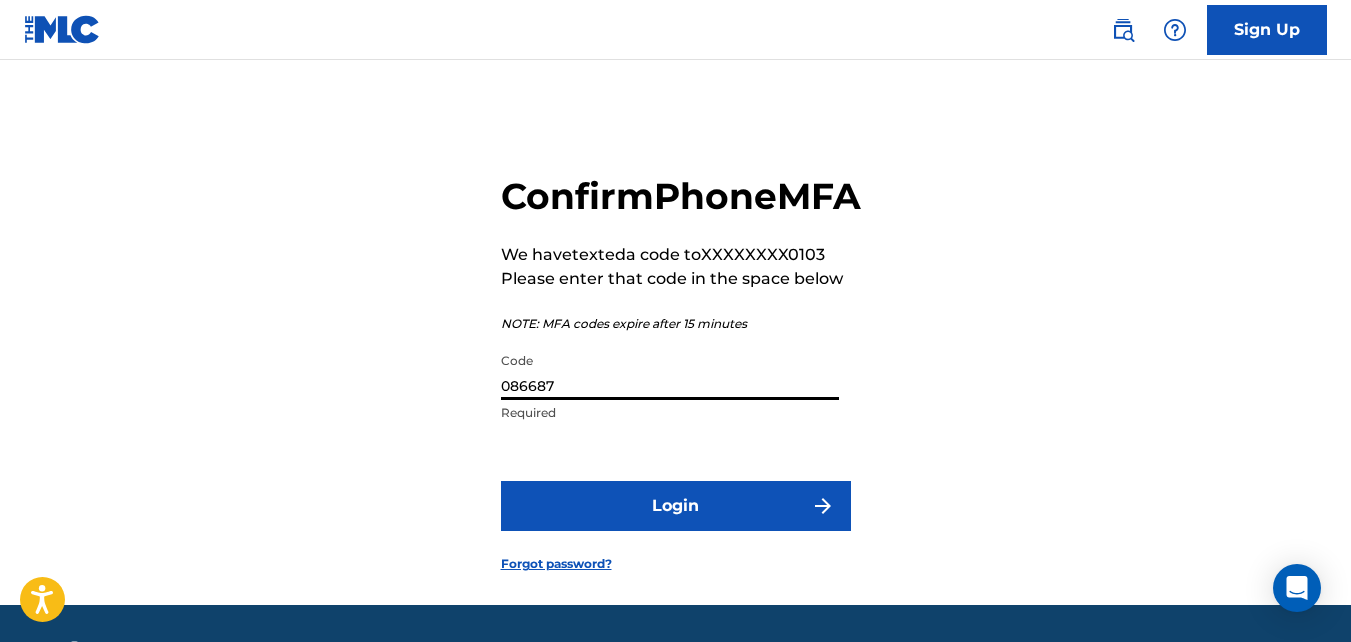 type on "086687" 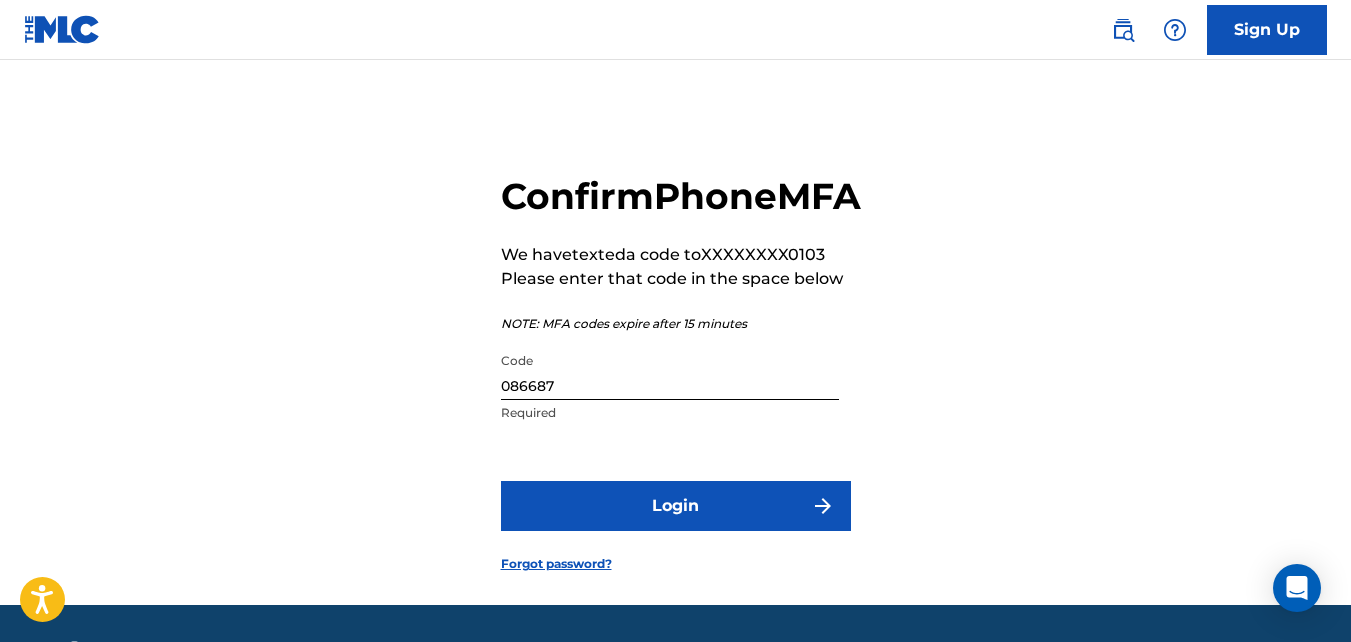 click on "Login" at bounding box center (676, 506) 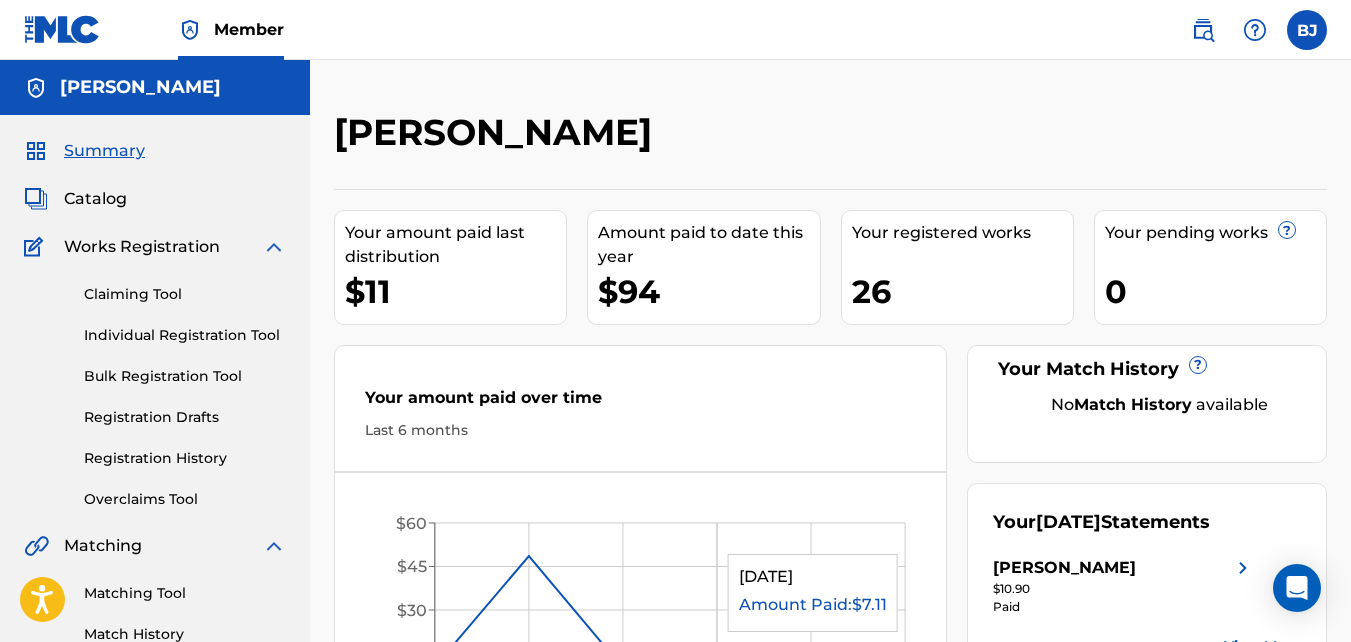 scroll, scrollTop: 0, scrollLeft: 0, axis: both 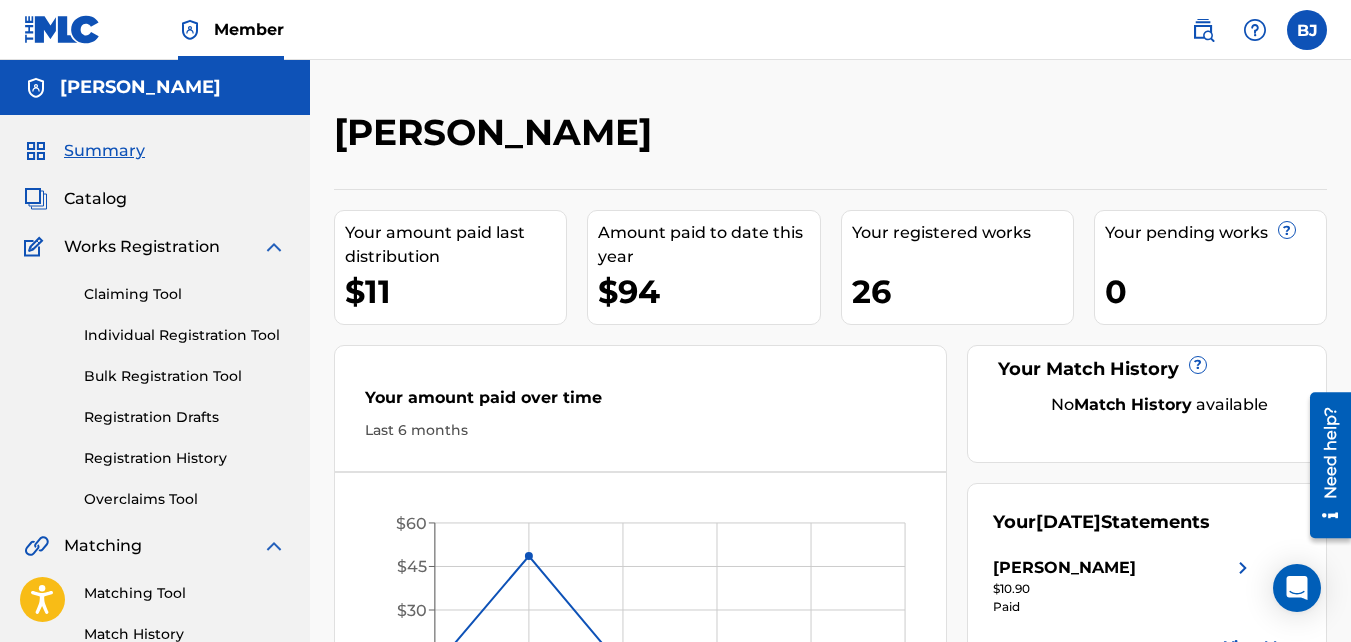 click on "Individual Registration Tool" at bounding box center (185, 335) 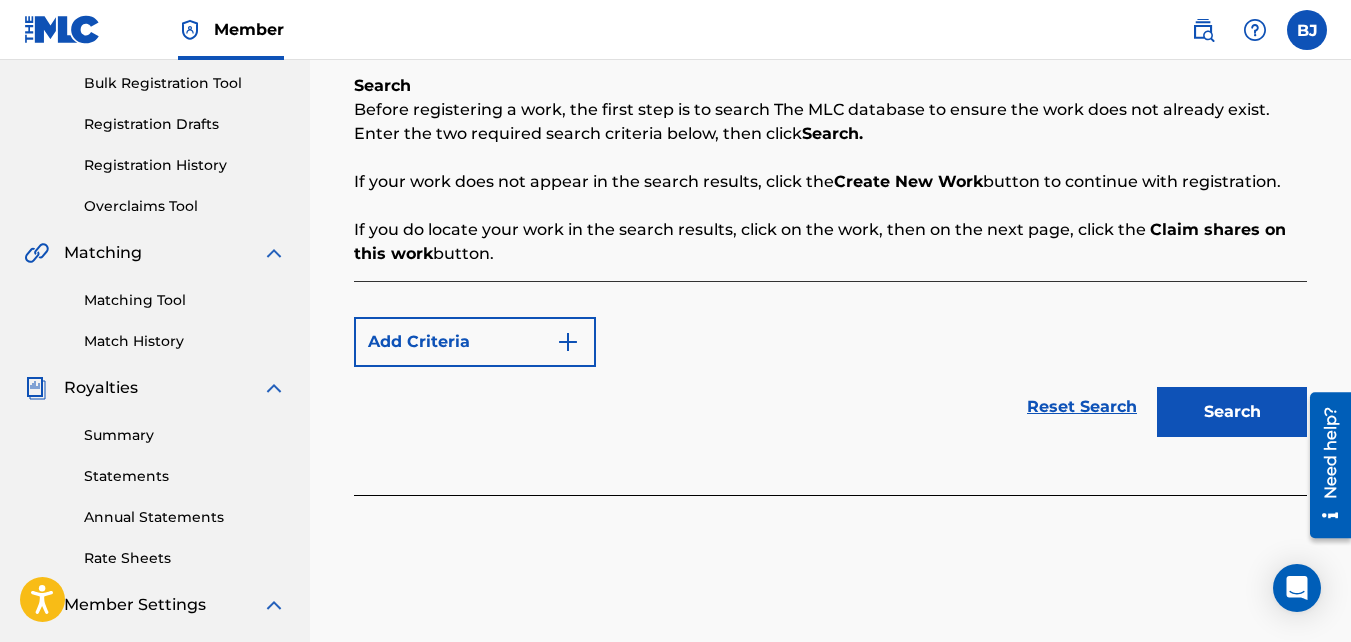 scroll, scrollTop: 290, scrollLeft: 0, axis: vertical 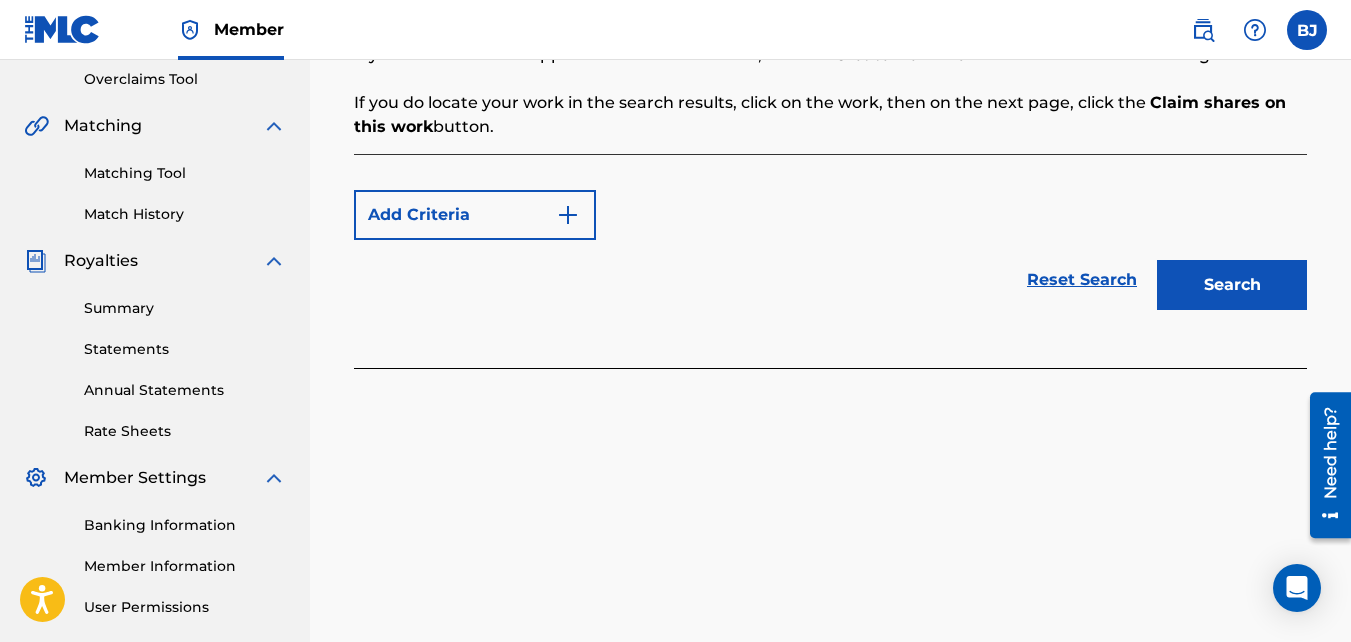 click on "Search" at bounding box center [1232, 285] 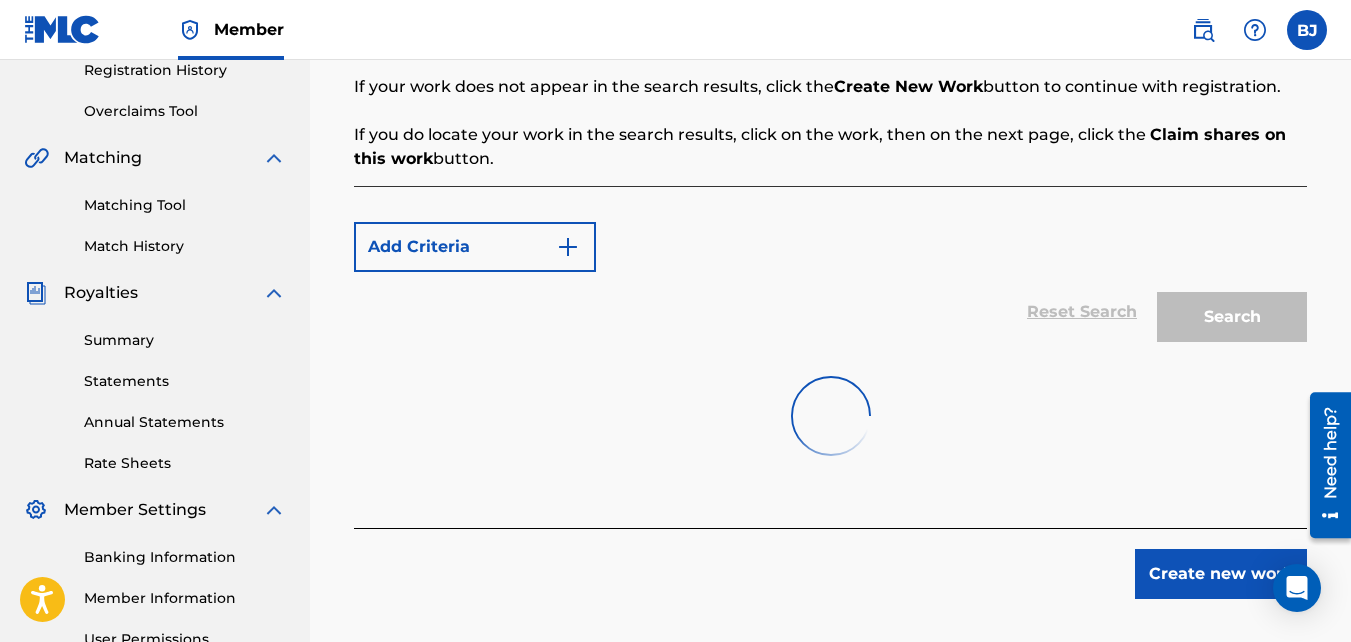 scroll, scrollTop: 517, scrollLeft: 0, axis: vertical 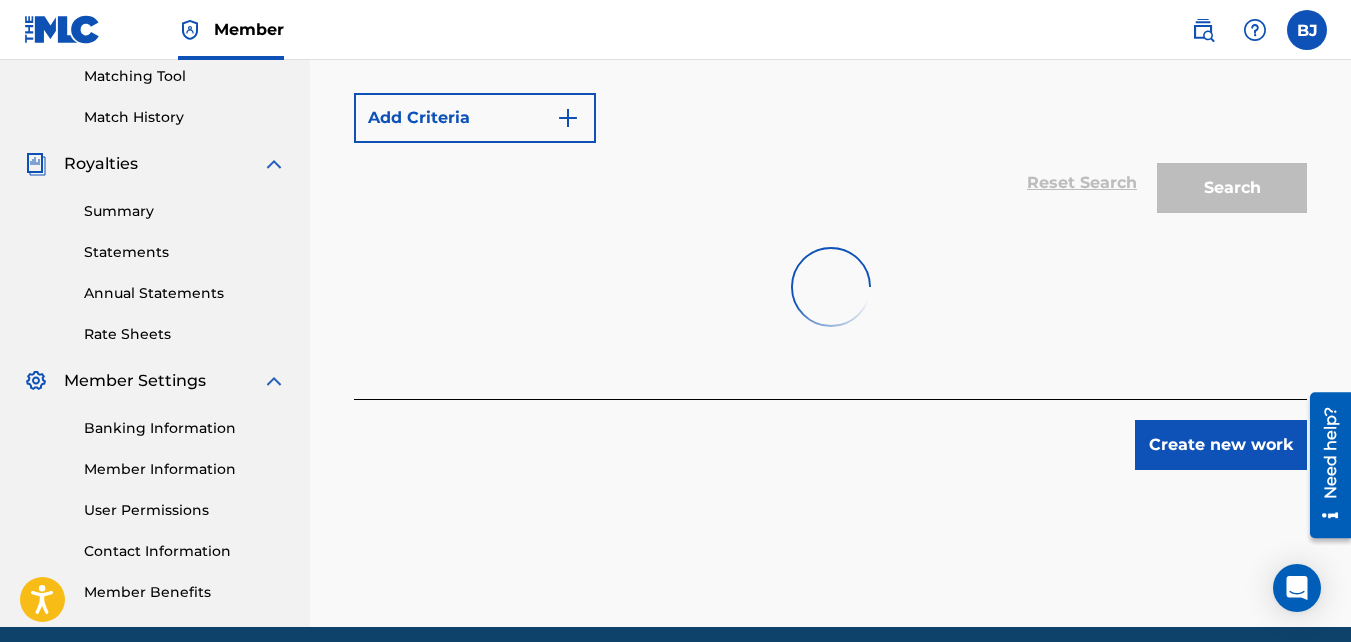drag, startPoint x: 1357, startPoint y: 336, endPoint x: 37, endPoint y: 2, distance: 1361.6006 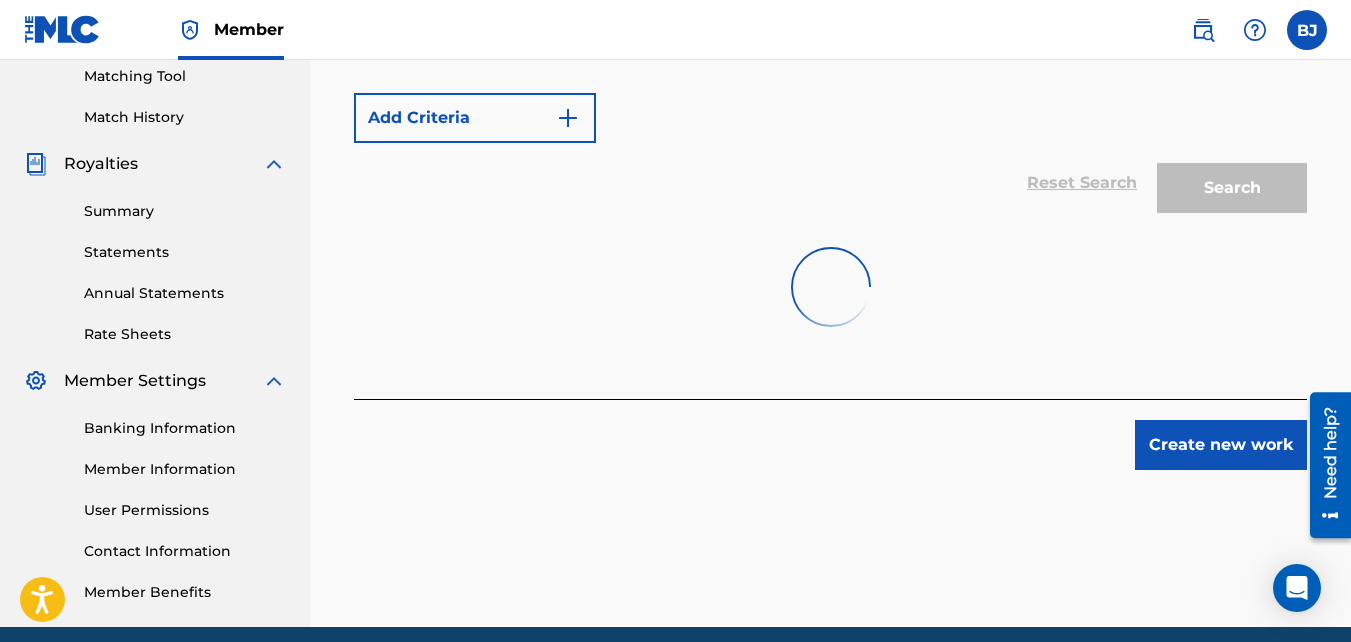 click on "Create new work" at bounding box center (1221, 445) 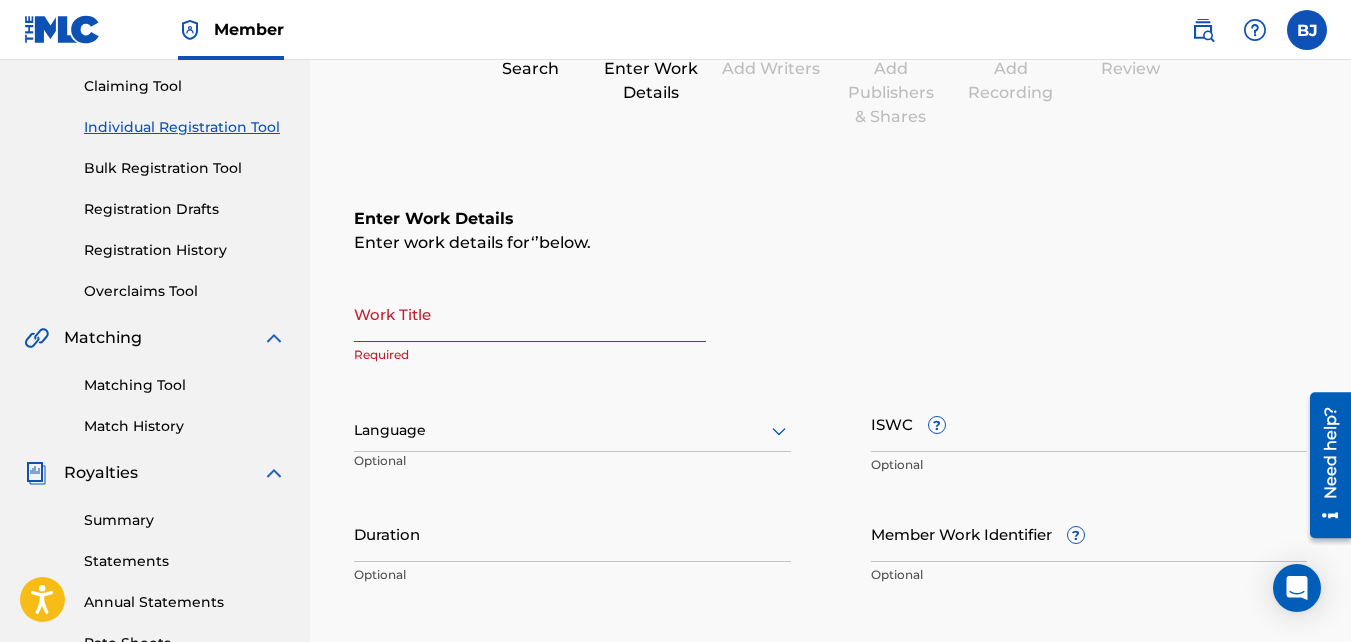 scroll, scrollTop: 212, scrollLeft: 0, axis: vertical 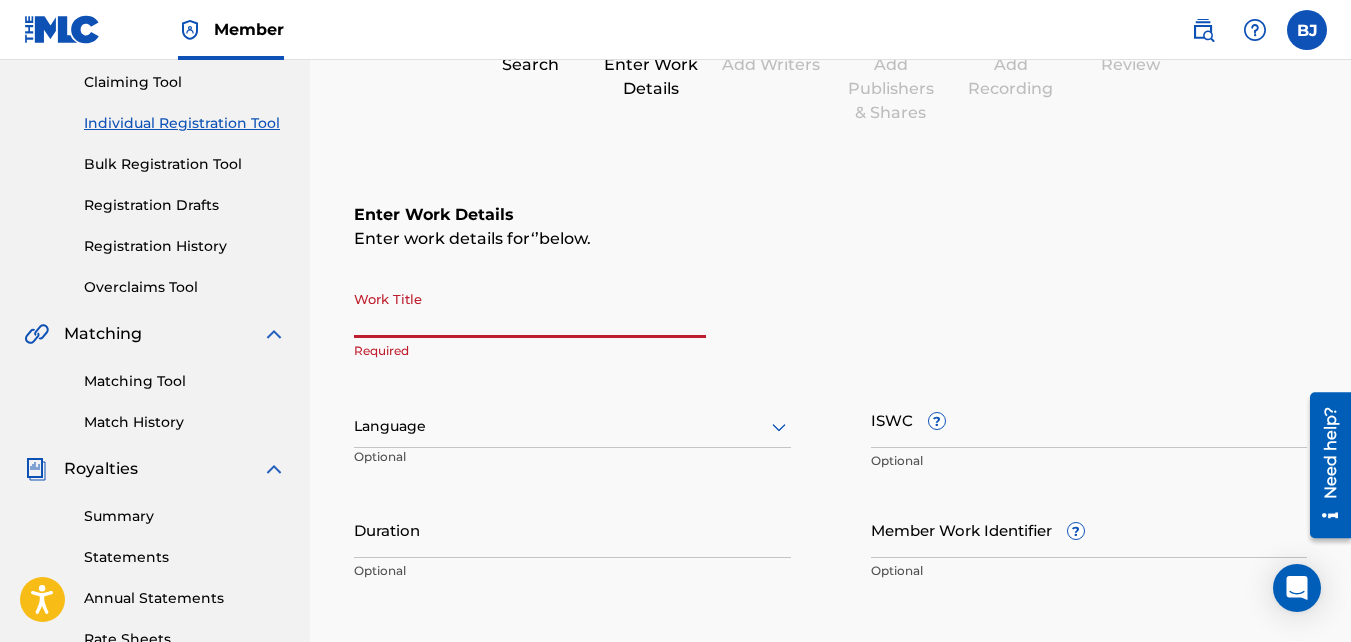 click on "Work Title" at bounding box center [530, 309] 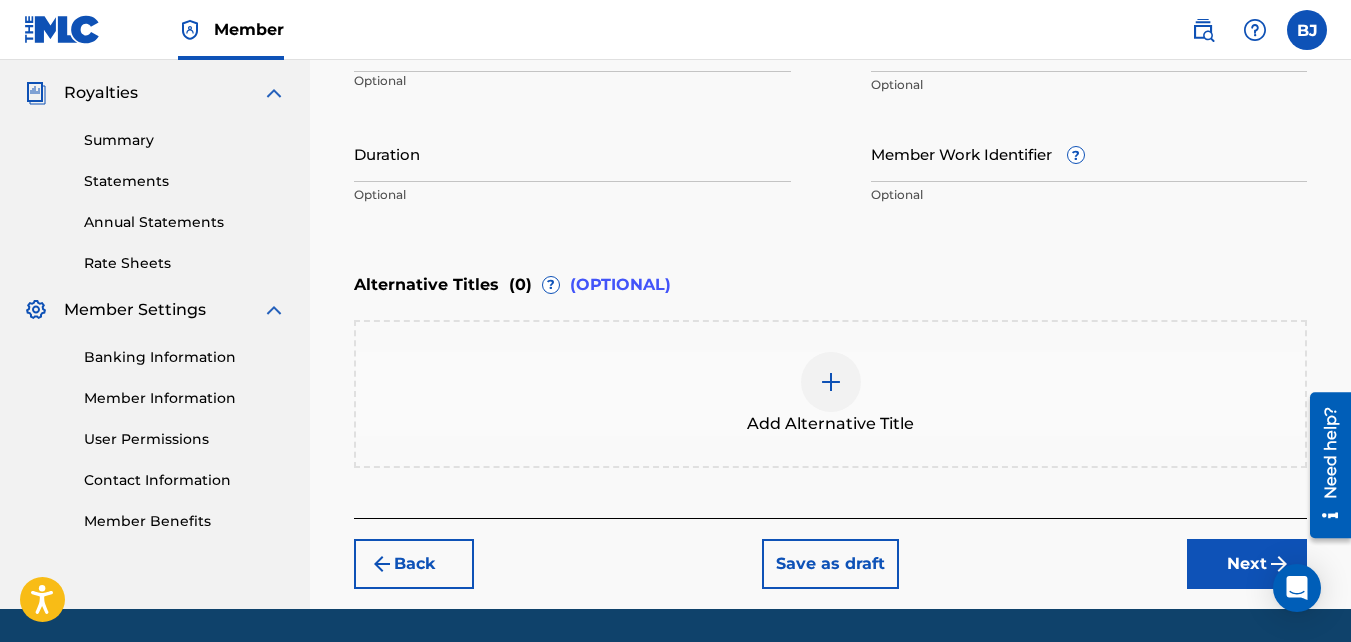 scroll, scrollTop: 591, scrollLeft: 0, axis: vertical 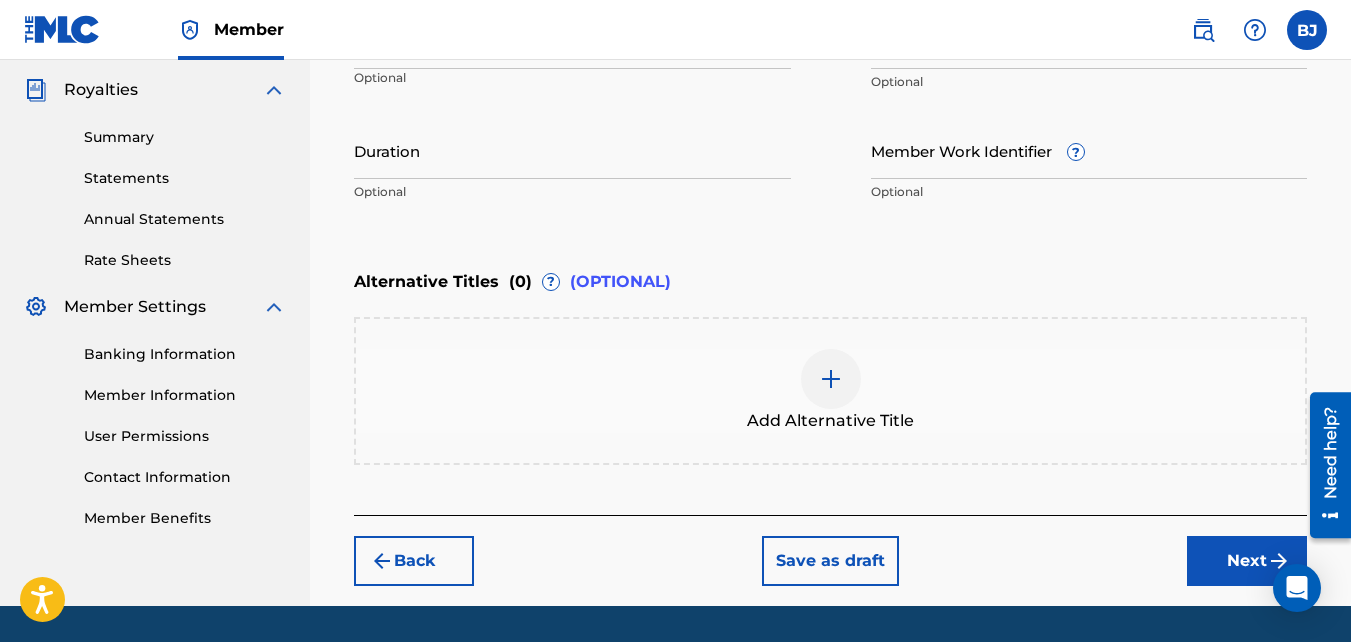 drag, startPoint x: 1356, startPoint y: 273, endPoint x: 55, endPoint y: 76, distance: 1315.8306 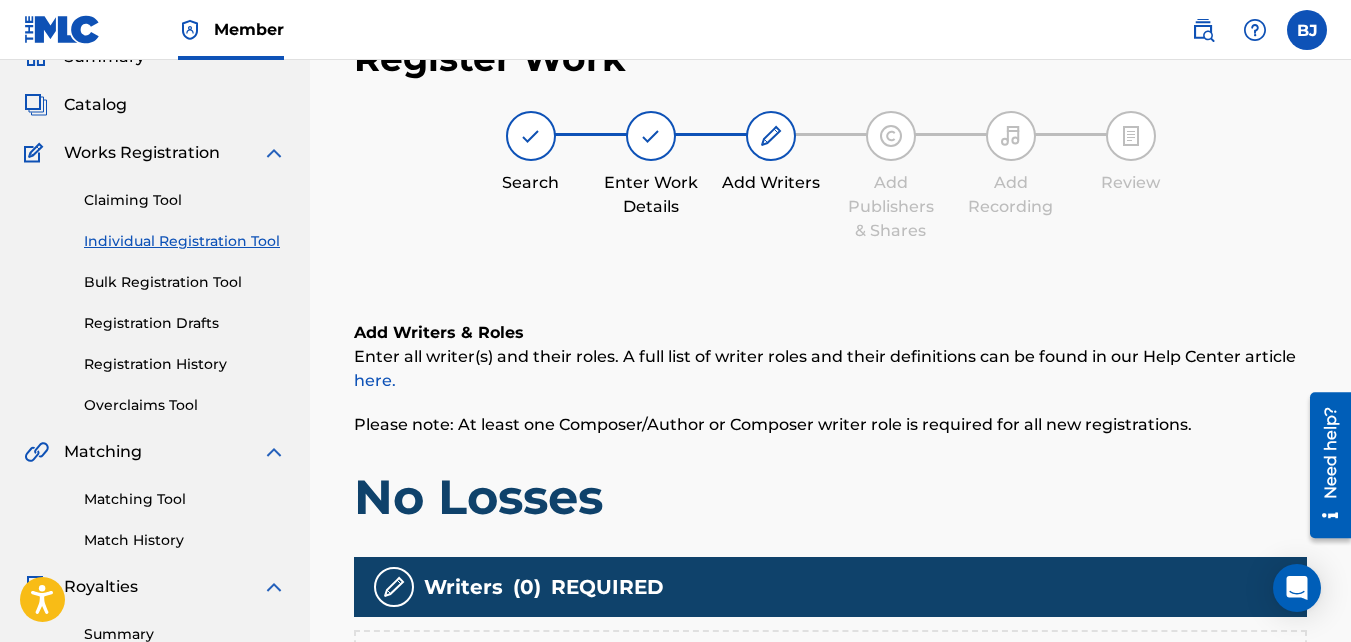 scroll, scrollTop: 90, scrollLeft: 0, axis: vertical 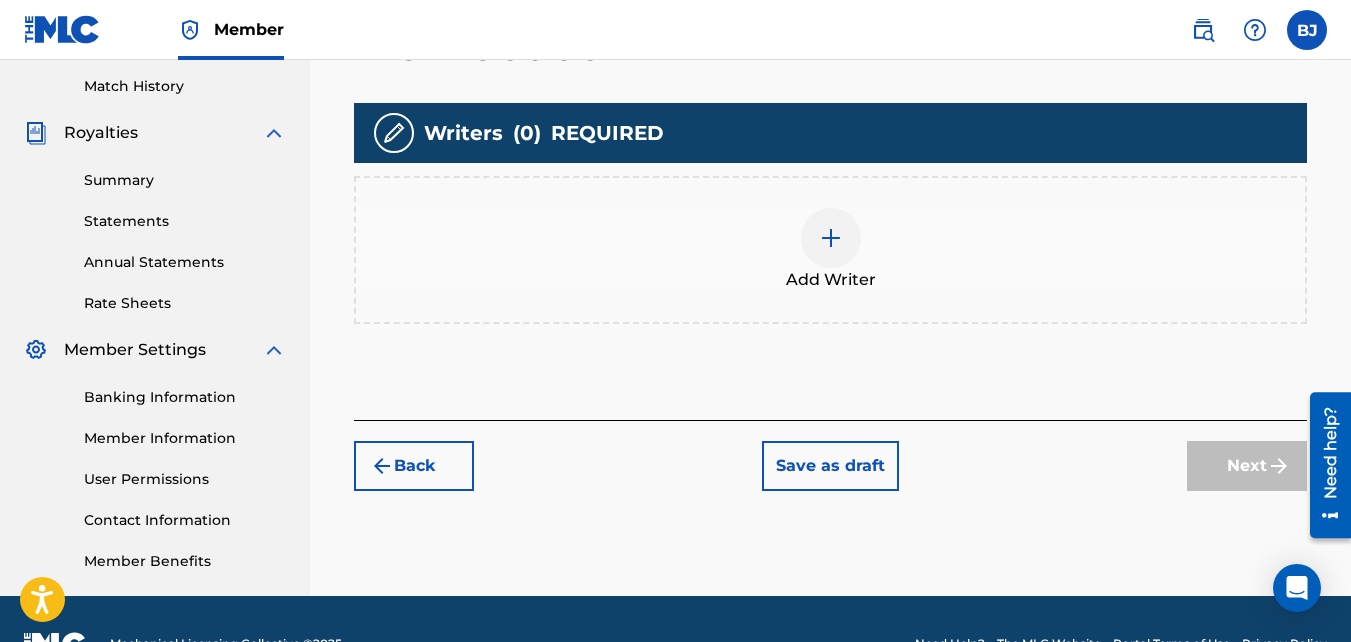 click on "Add Writer" at bounding box center (830, 250) 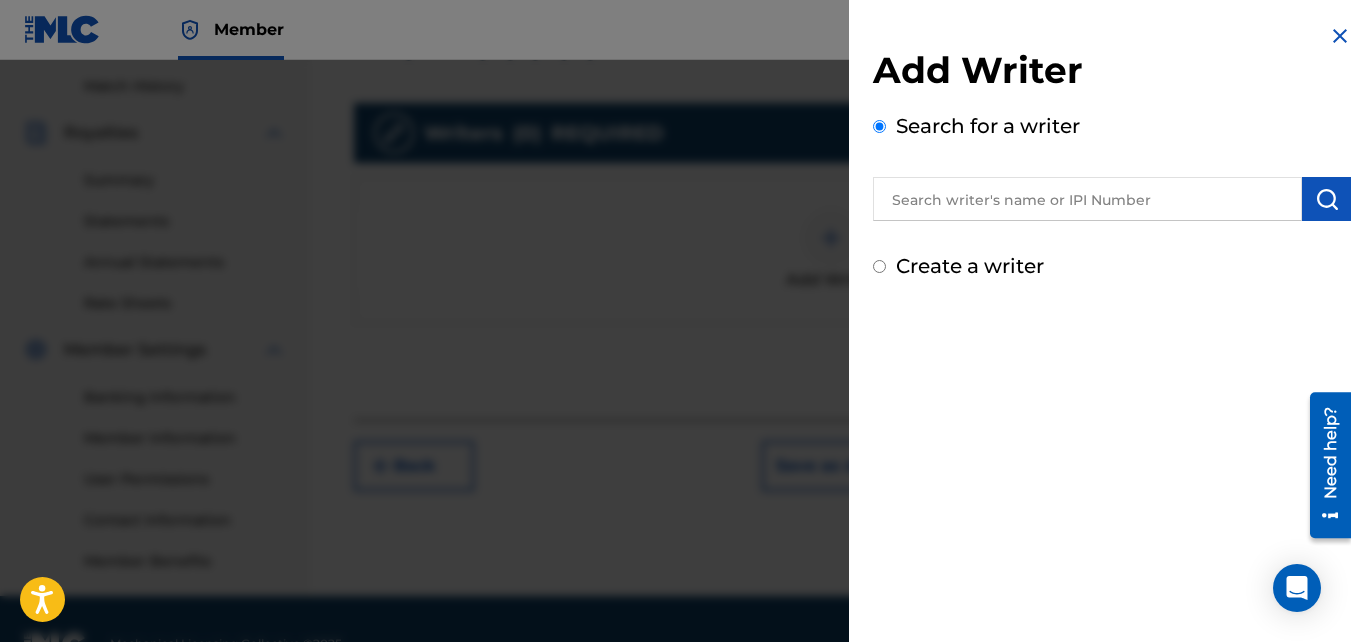 click at bounding box center (1087, 199) 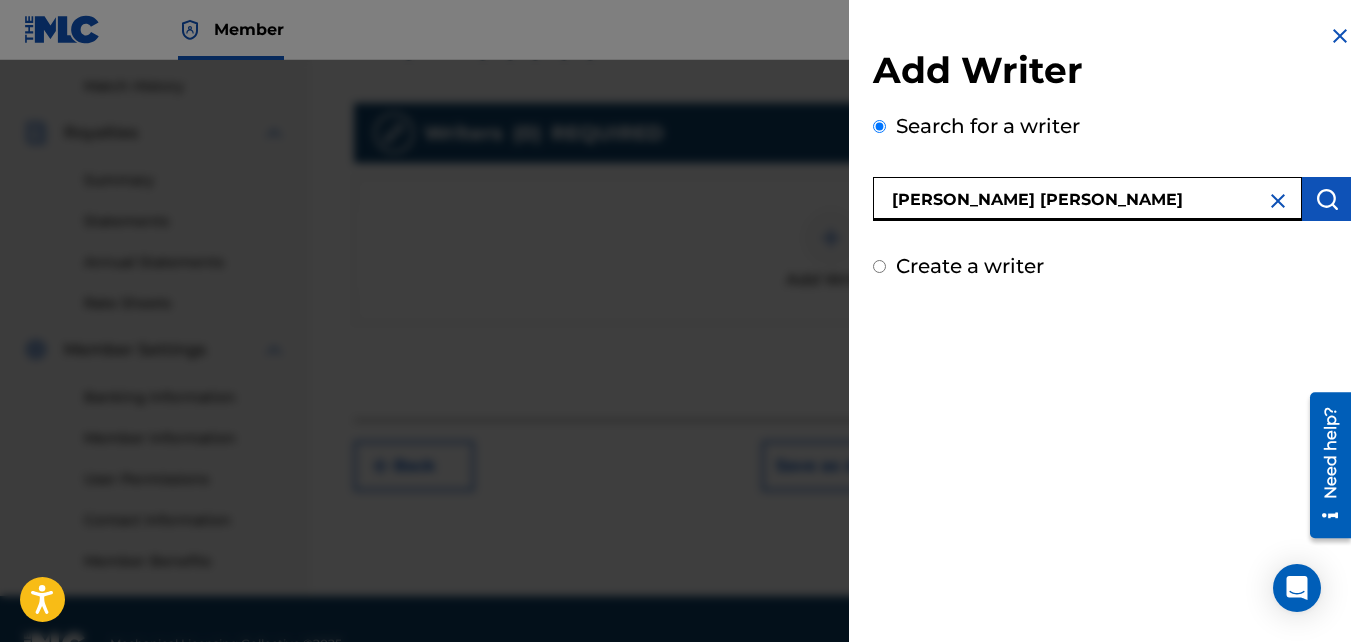 type on "[PERSON_NAME] [PERSON_NAME]" 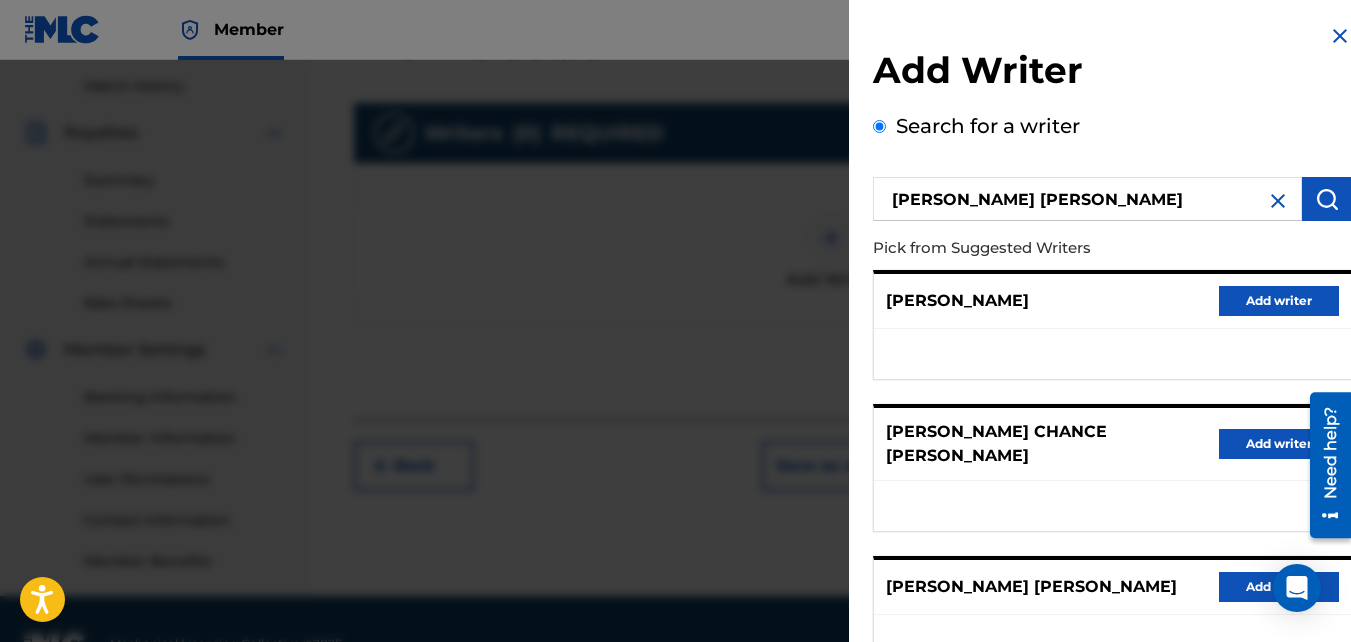 scroll, scrollTop: 598, scrollLeft: 0, axis: vertical 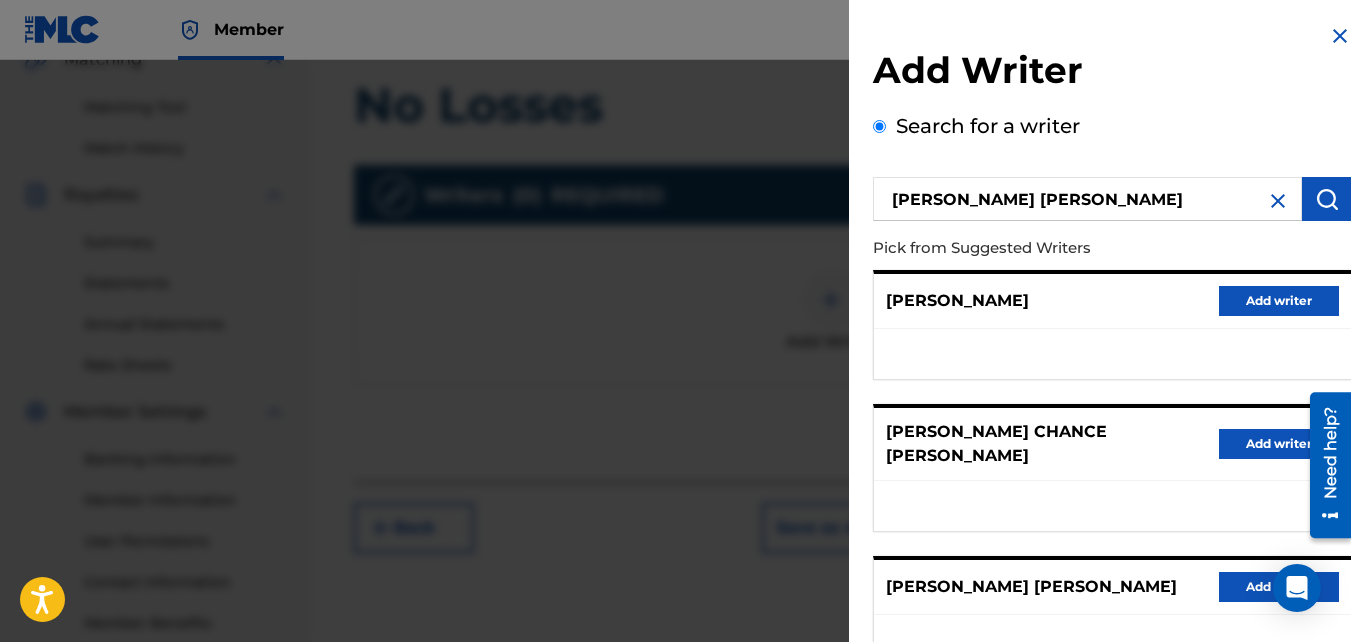 click on "Add Writer Search for a writer [PERSON_NAME] [PERSON_NAME] Pick from Suggested Writers [PERSON_NAME] Add writer [PERSON_NAME] CHANCE [PERSON_NAME] Add writer [PERSON_NAME] [PERSON_NAME] Add writer [PERSON_NAME] [PERSON_NAME] Add writer IPI Number : 00581402760 [PERSON_NAME] Add writer IPI Number : 00581622350 Can't find what you're looking for? Create a writer" at bounding box center (1112, 530) 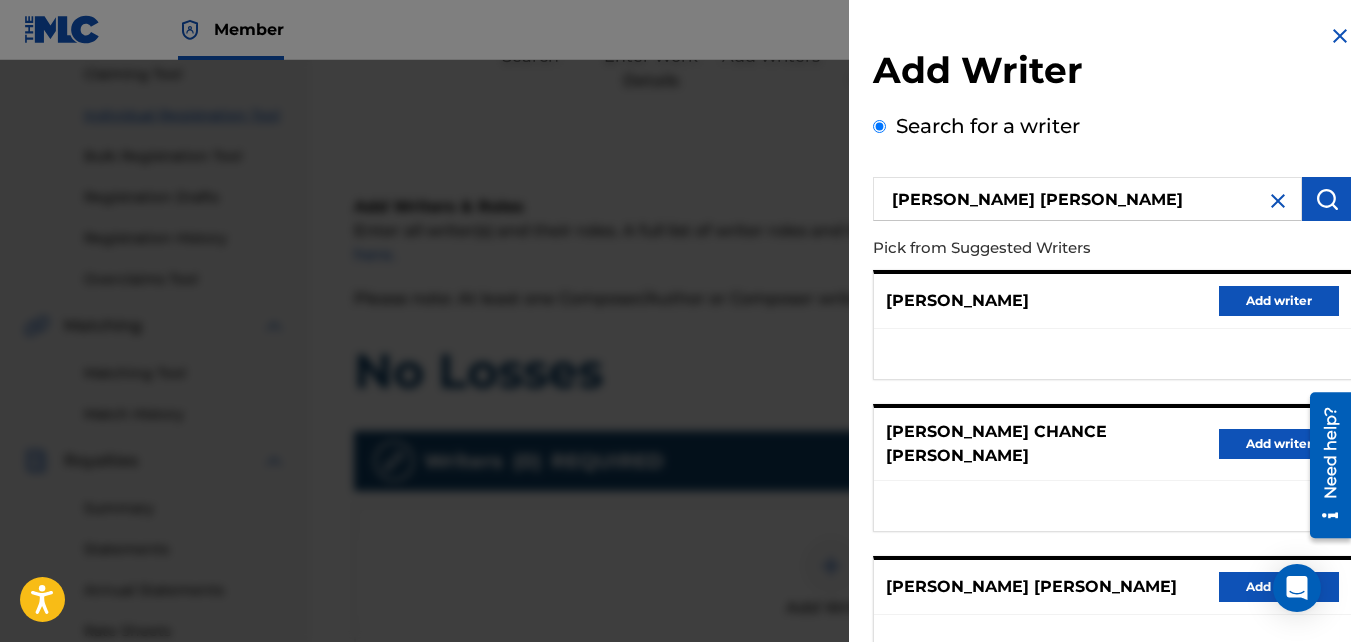scroll, scrollTop: 239, scrollLeft: 0, axis: vertical 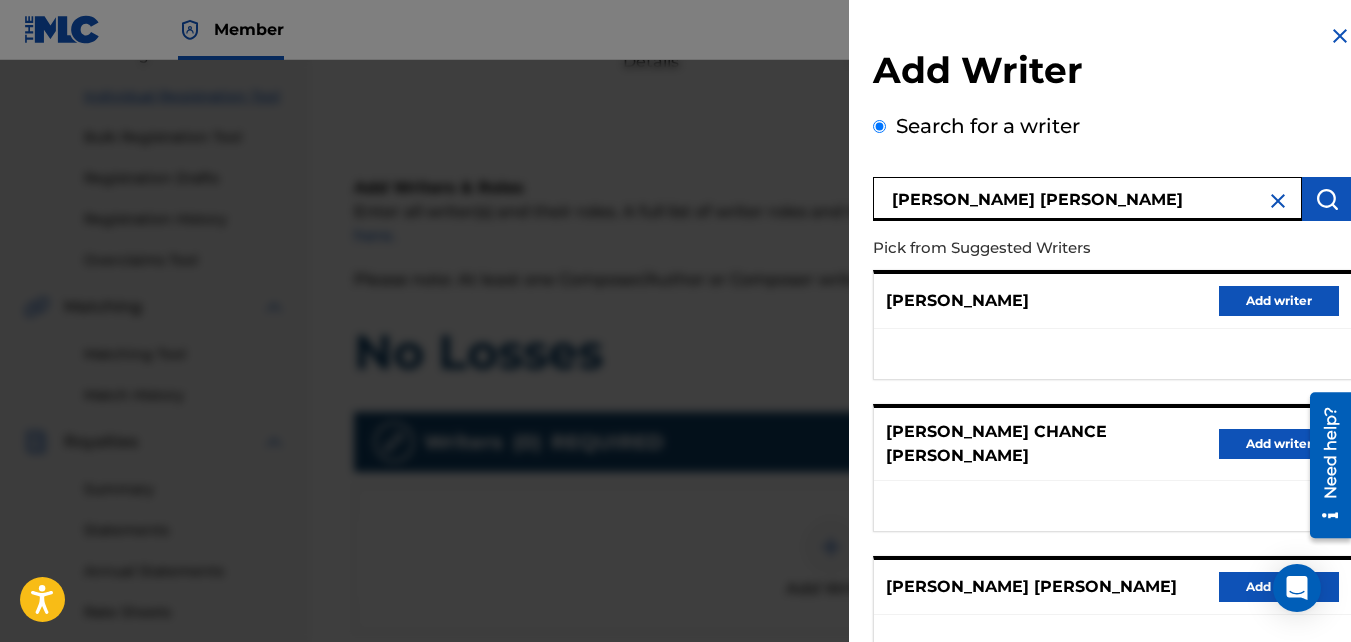 click on "[PERSON_NAME] [PERSON_NAME]" at bounding box center [1087, 199] 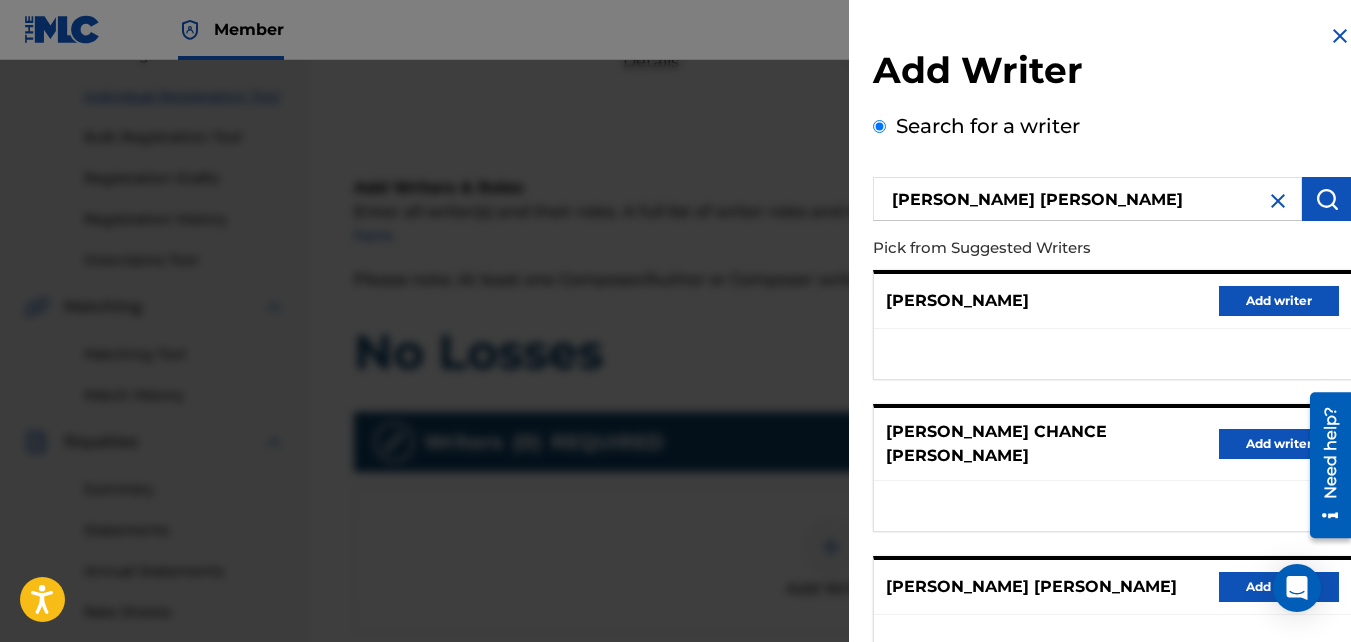 click at bounding box center (1278, 201) 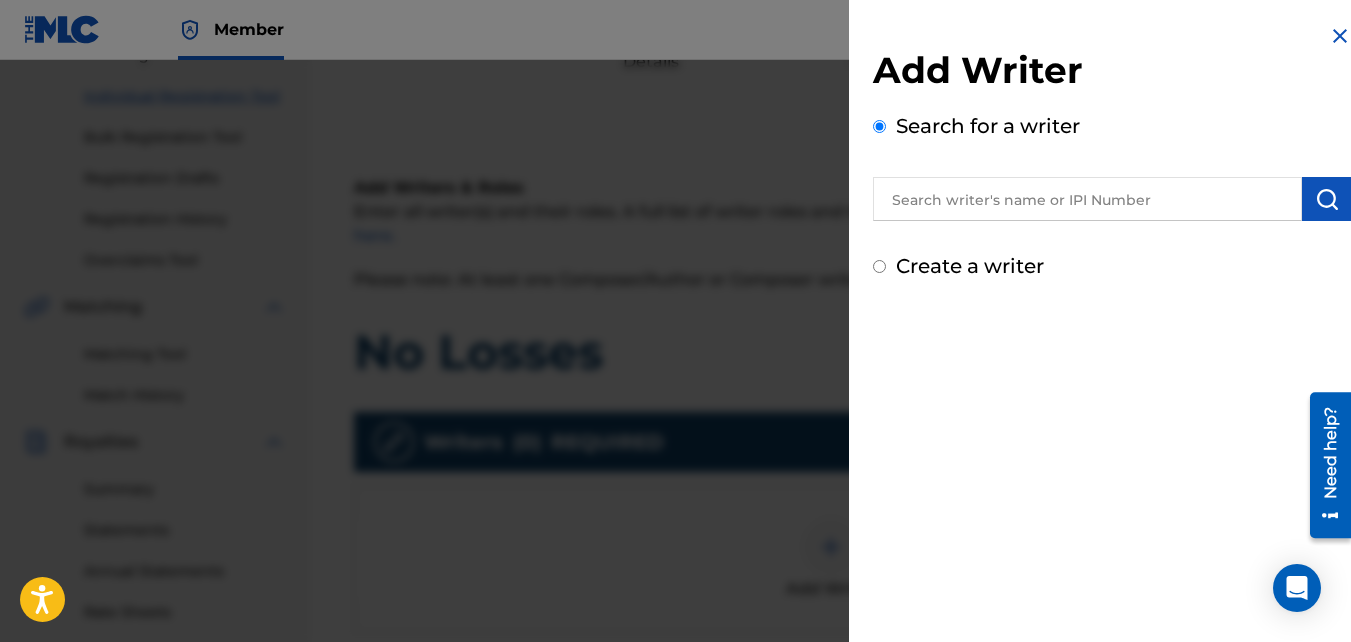 click on "Create a writer" at bounding box center [970, 266] 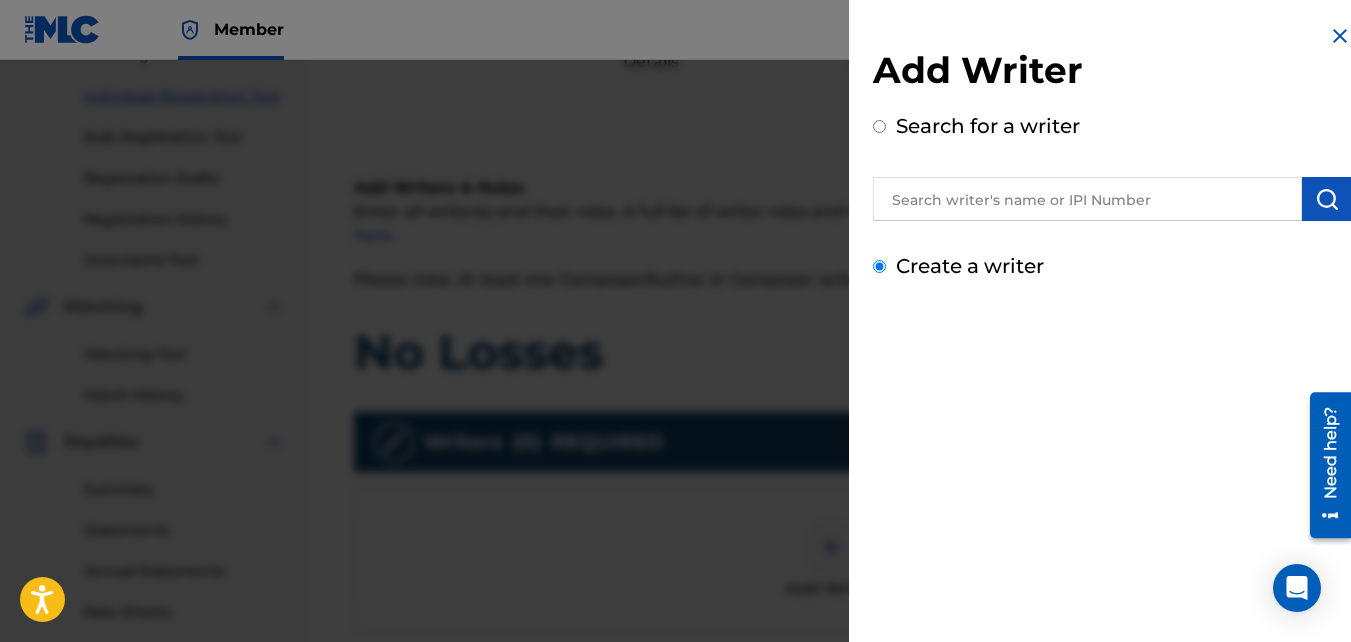 click on "Create a writer" at bounding box center [879, 266] 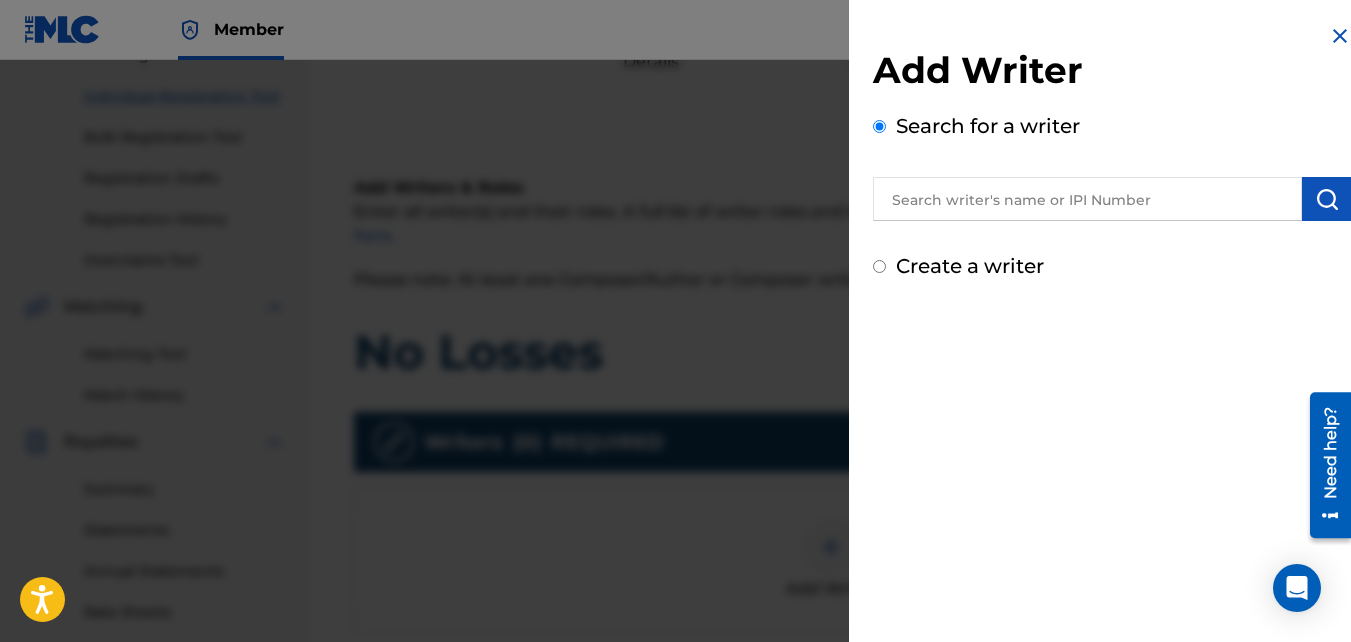 radio on "false" 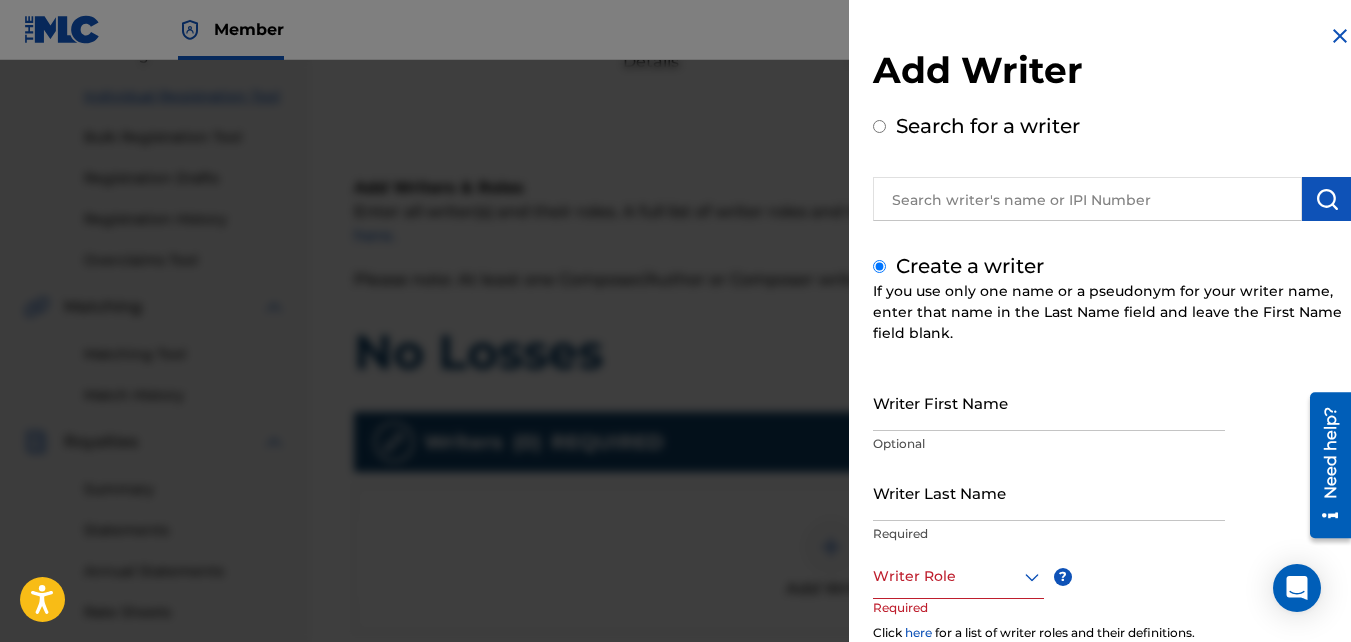 click on "Create a writer" at bounding box center [970, 266] 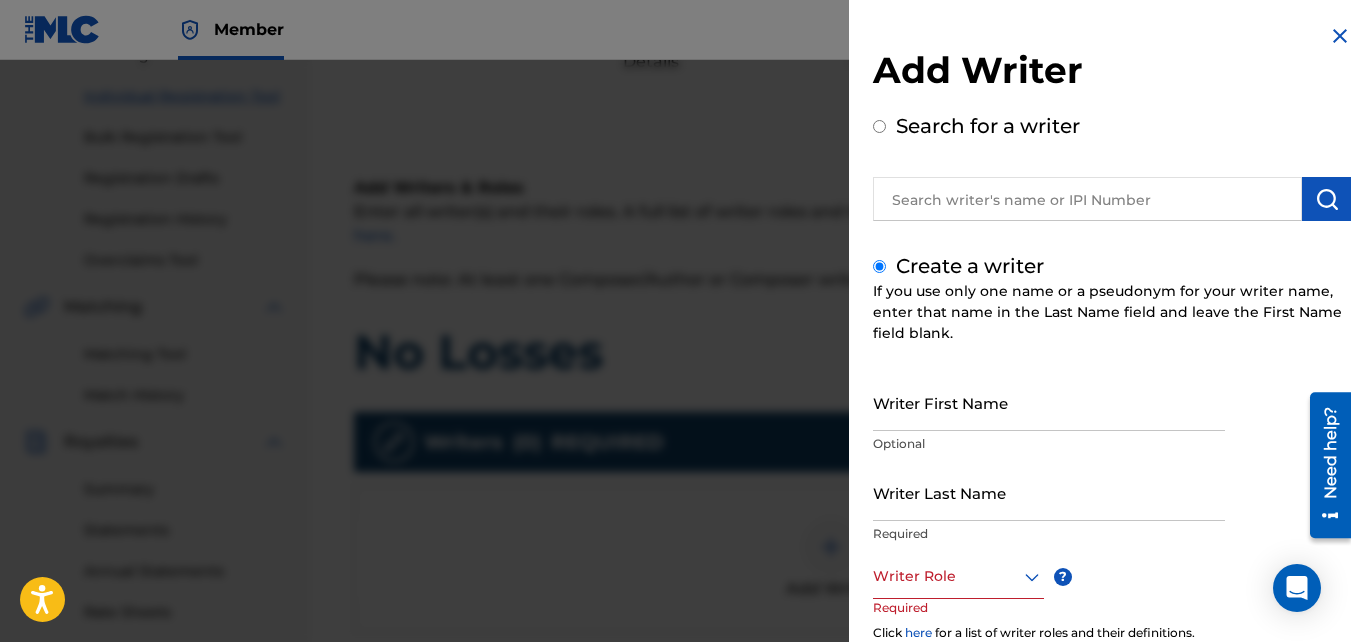 click on "Search for a writer" at bounding box center [879, 126] 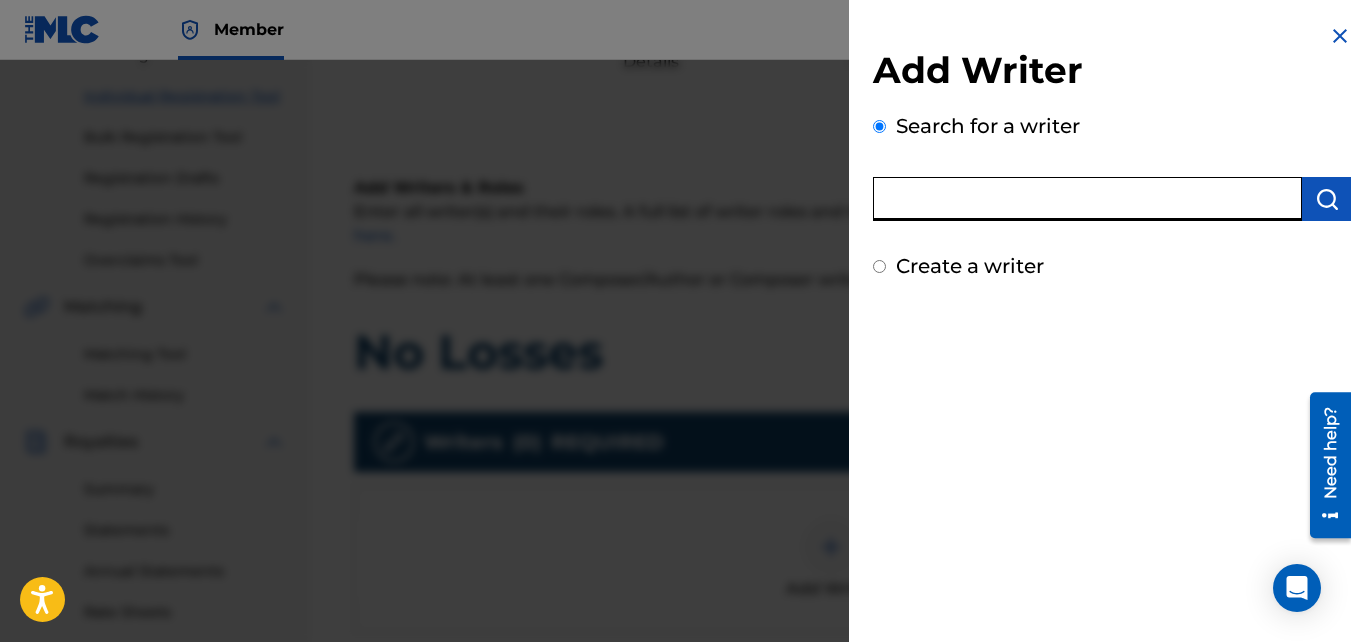 click at bounding box center [1087, 199] 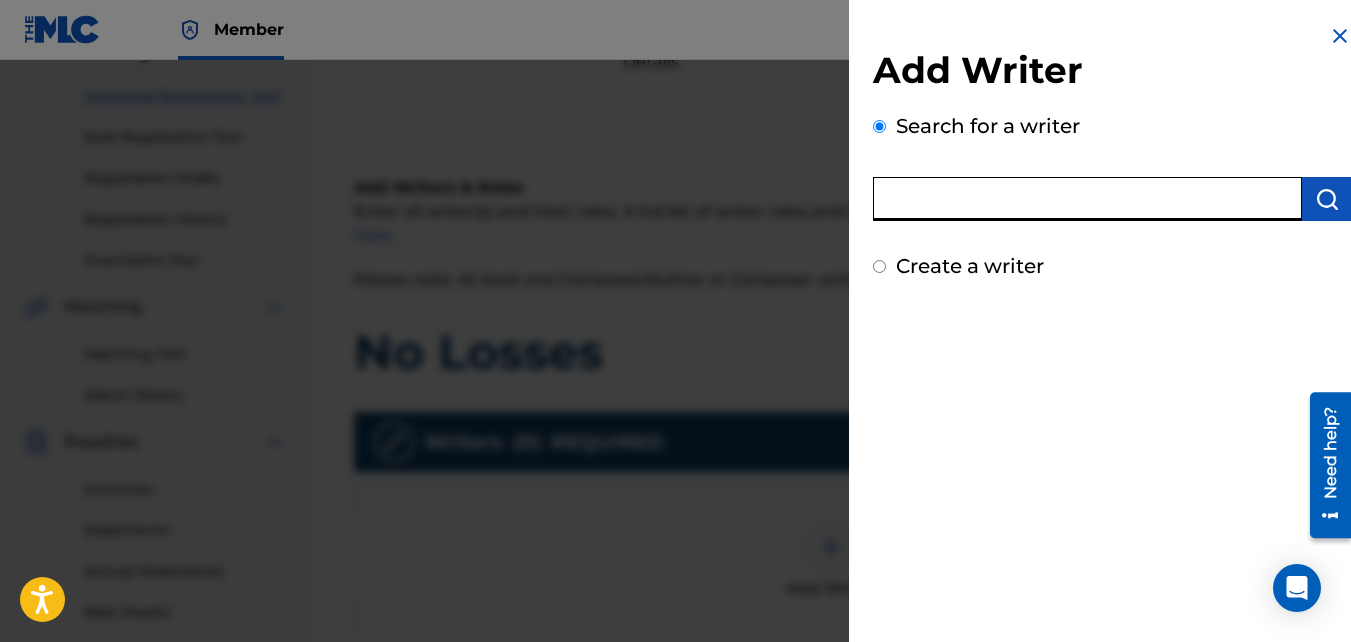 paste on "00581402760" 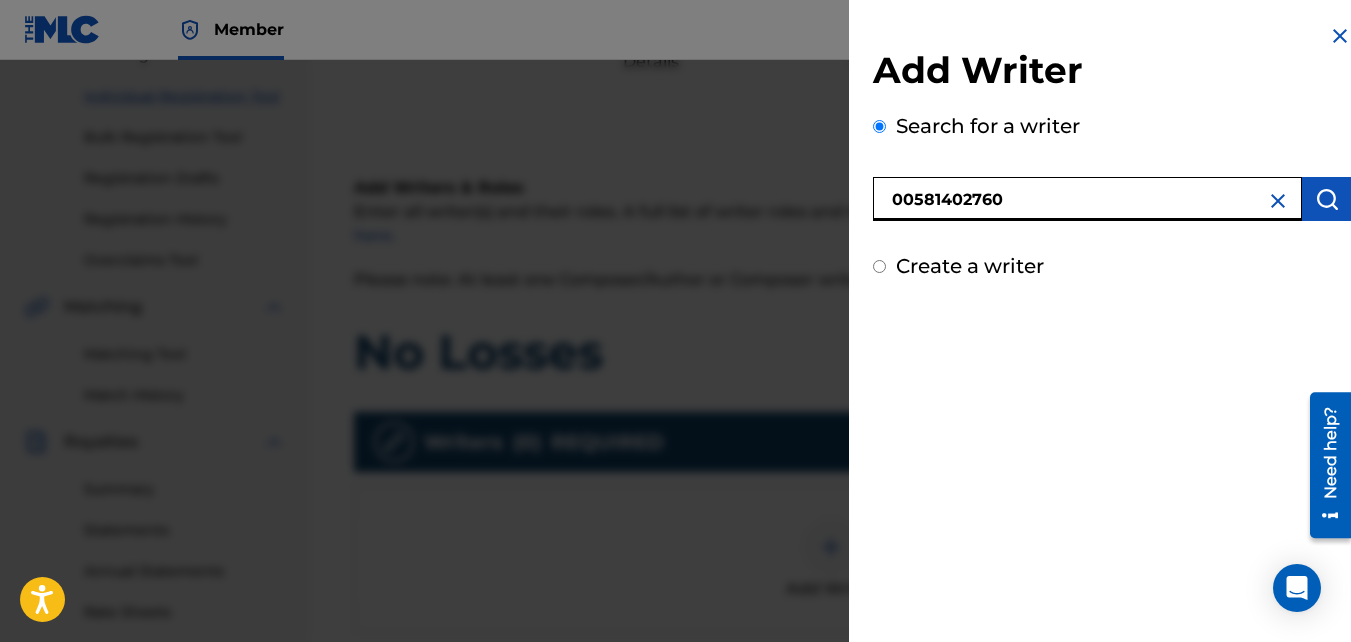 type on "00581402760" 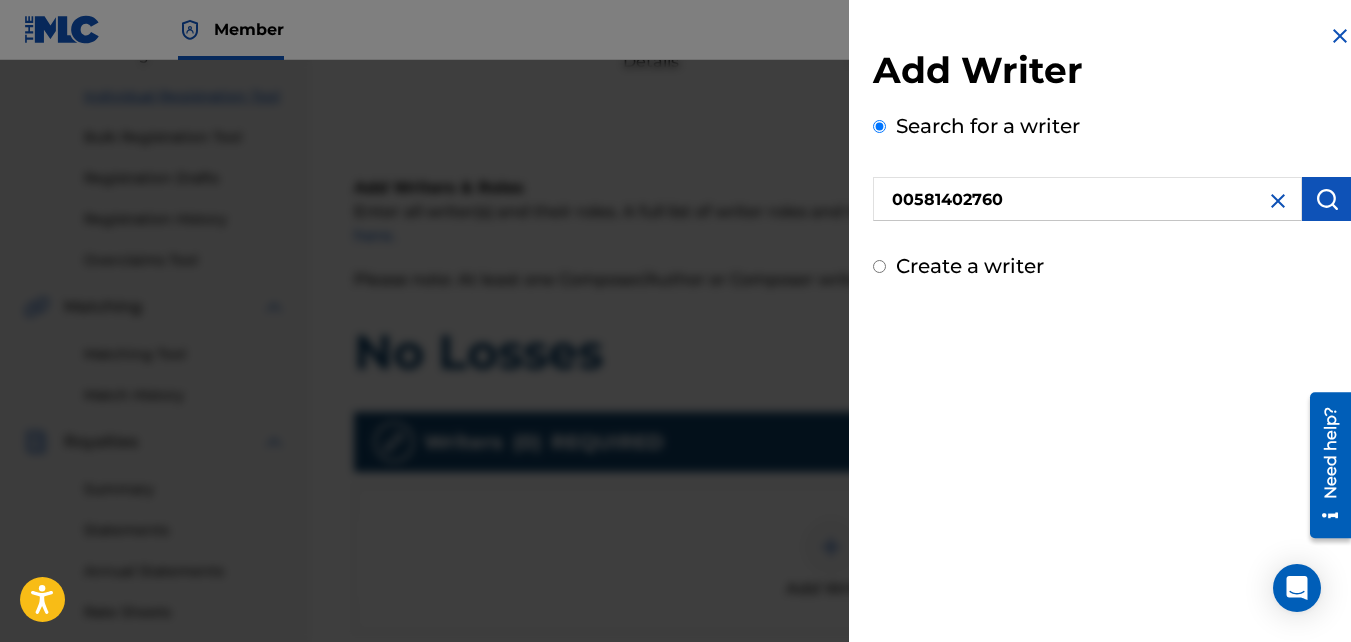 click at bounding box center (1327, 199) 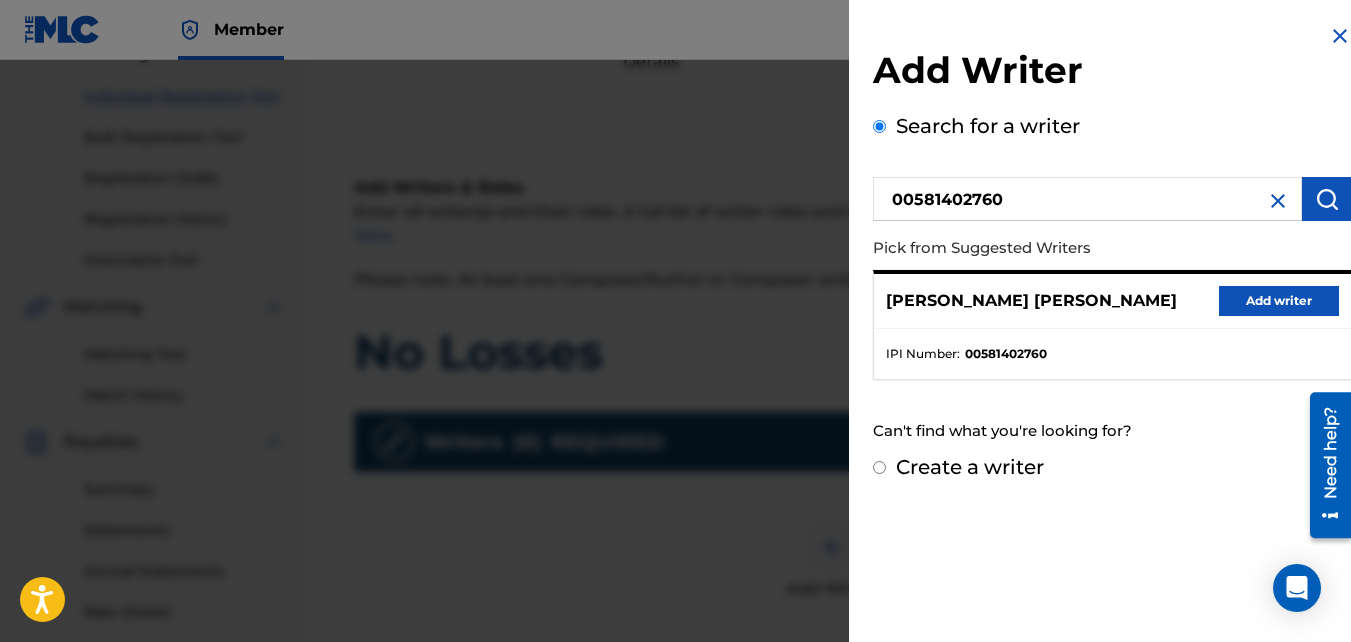 click on "Add writer" at bounding box center (1279, 301) 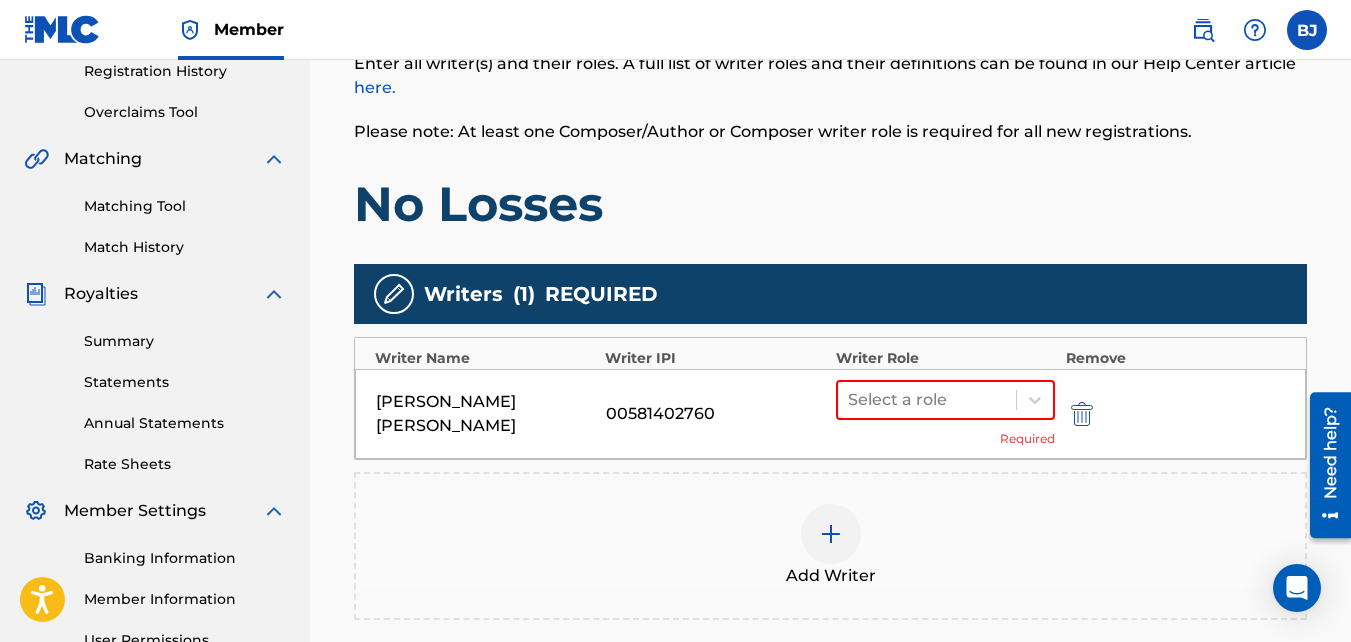 scroll, scrollTop: 398, scrollLeft: 0, axis: vertical 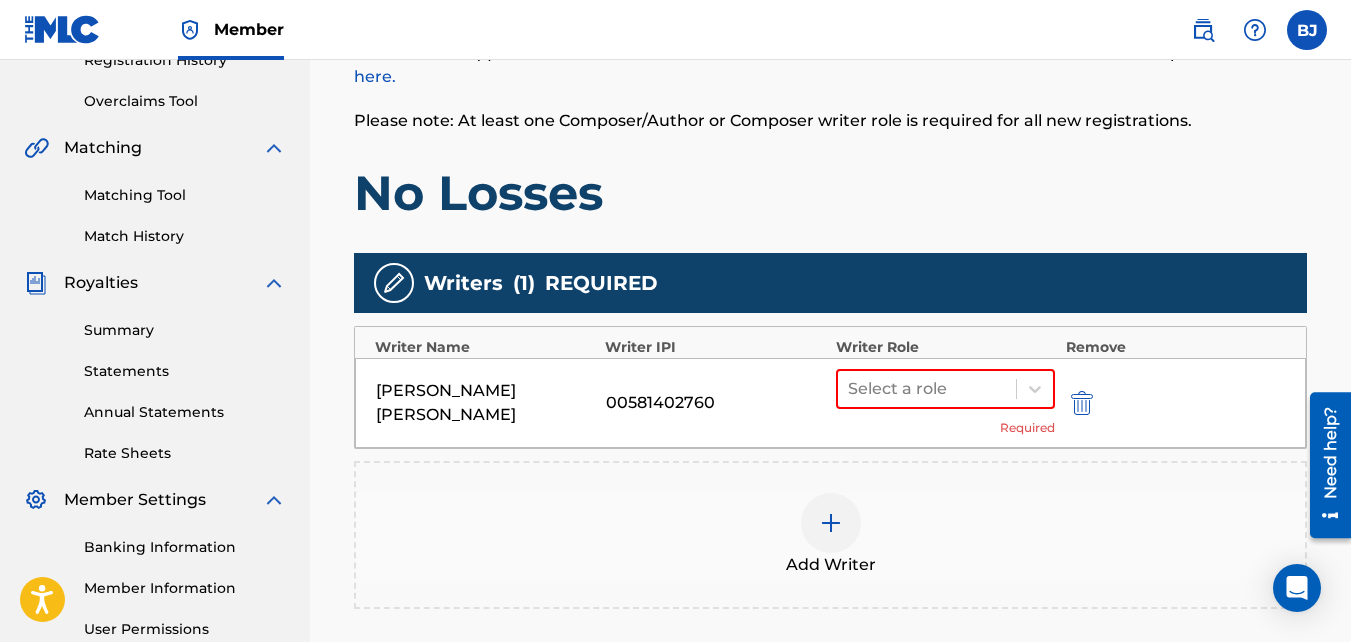 drag, startPoint x: 1357, startPoint y: 311, endPoint x: 53, endPoint y: 4, distance: 1339.6511 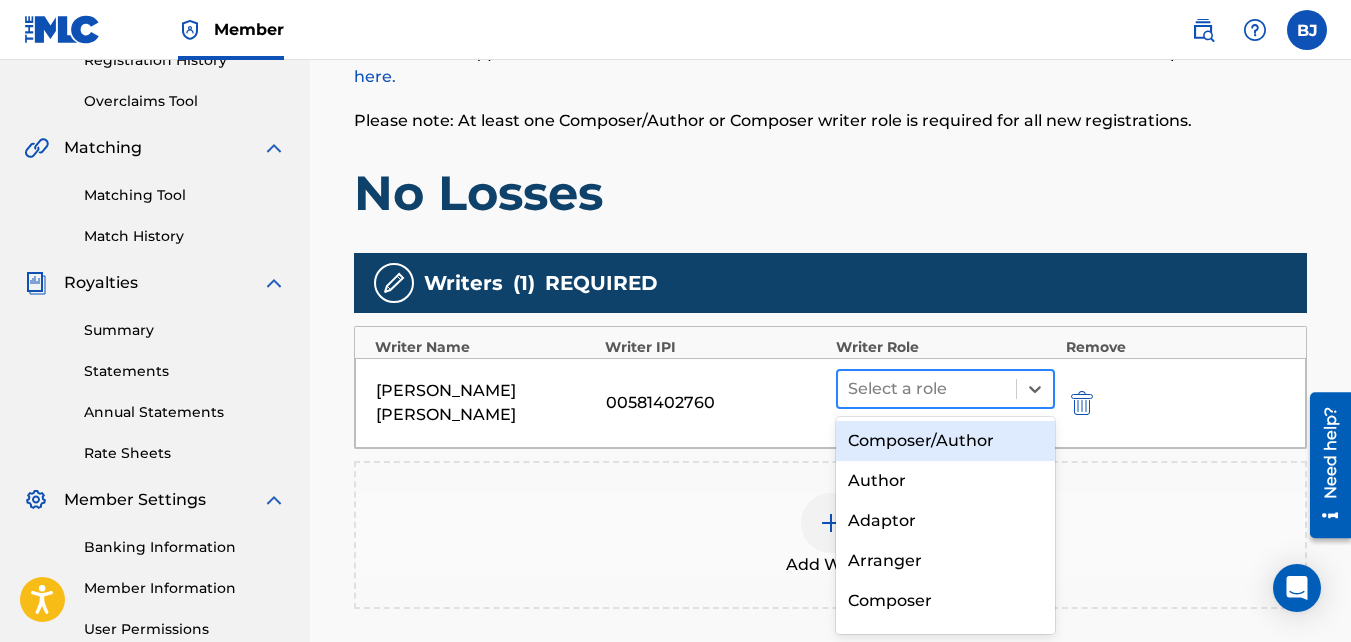 click at bounding box center [927, 389] 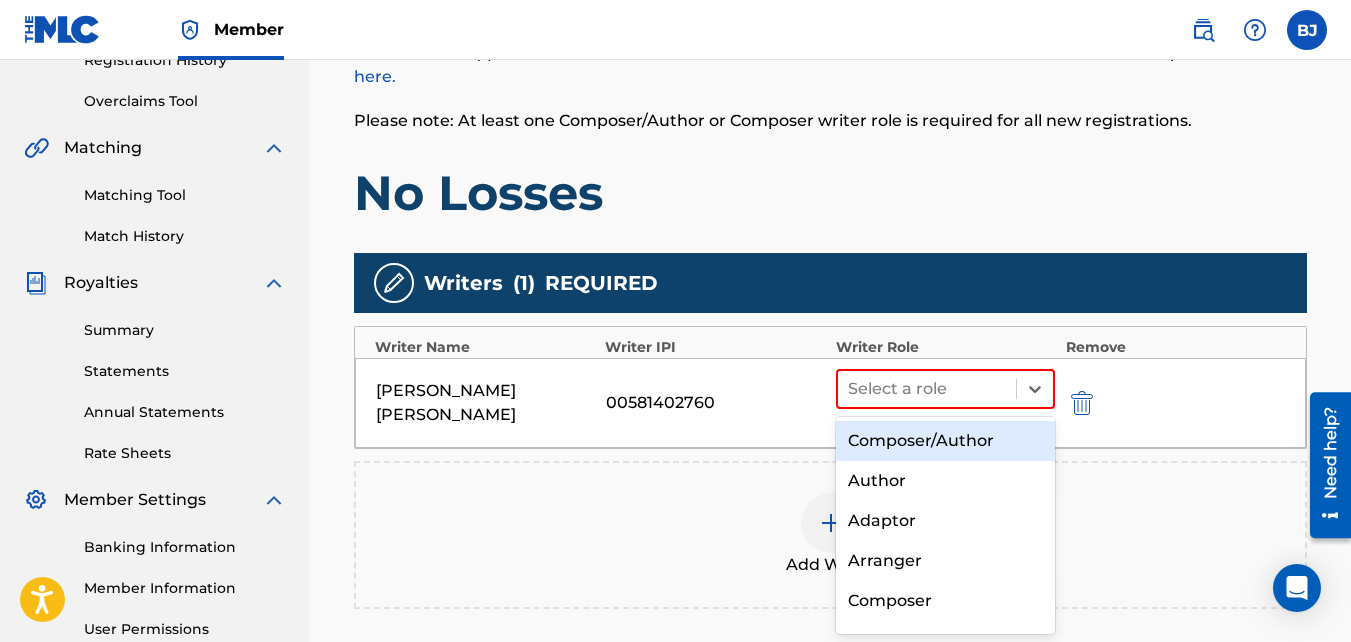 click on "Composer/Author" at bounding box center (946, 441) 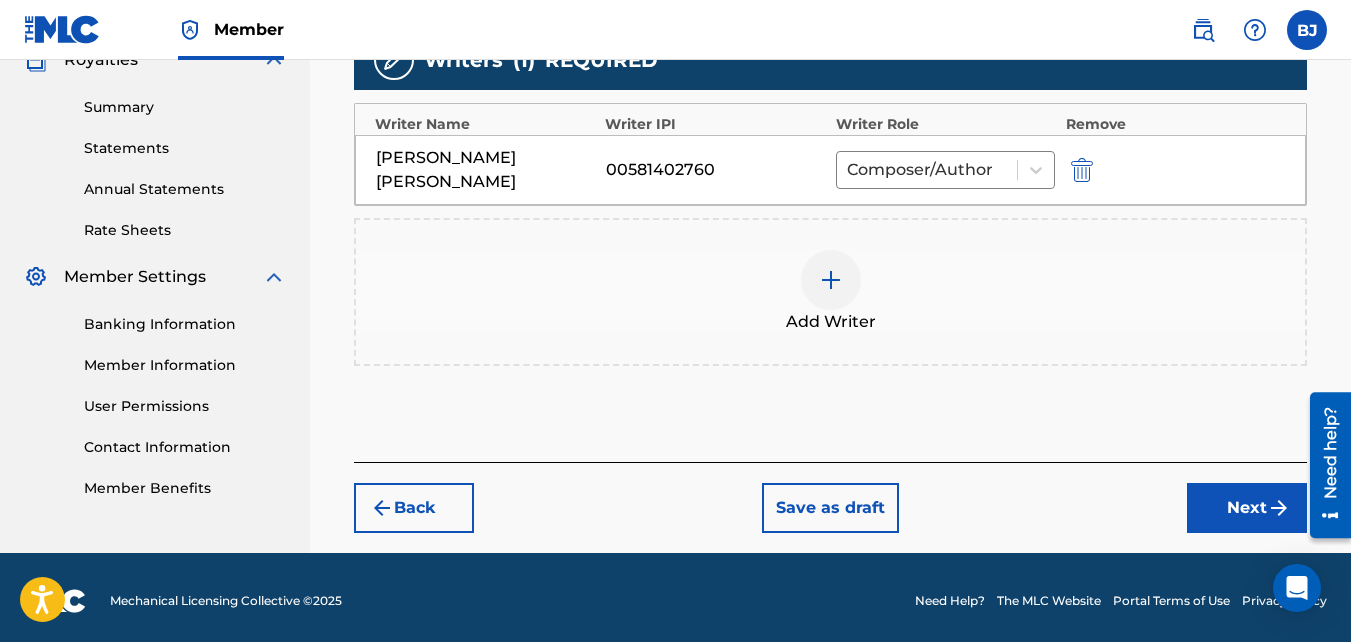scroll, scrollTop: 628, scrollLeft: 0, axis: vertical 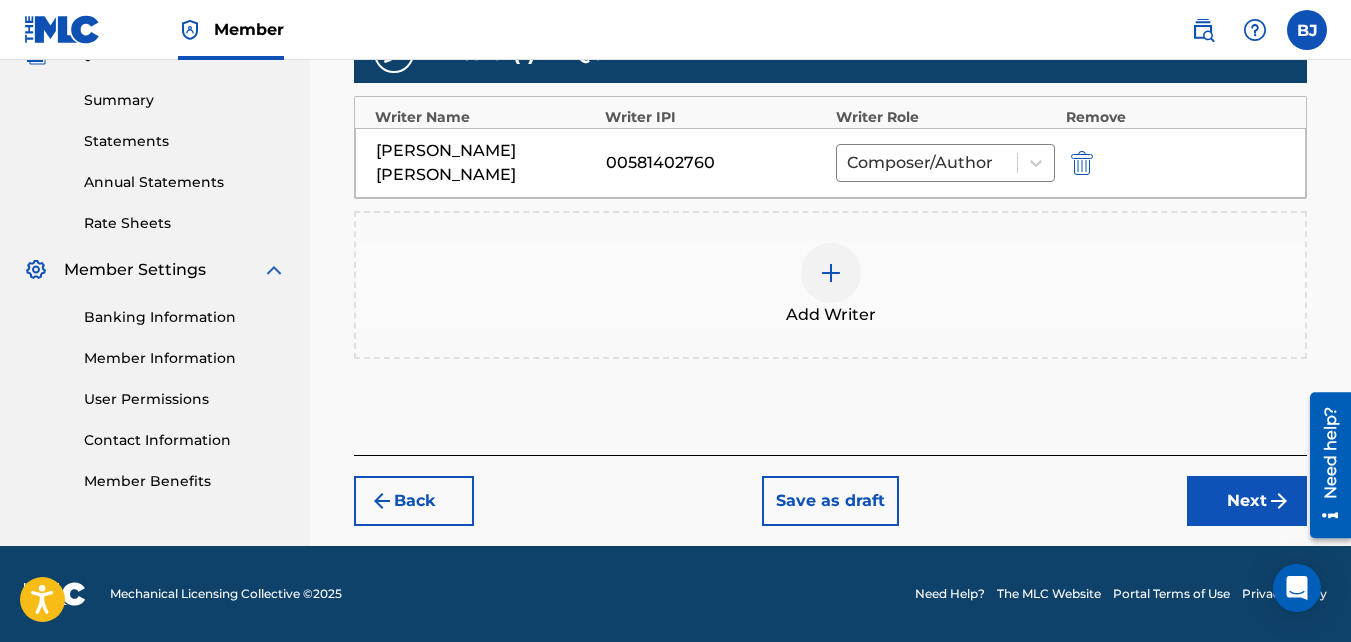 click on "Next" at bounding box center (1247, 501) 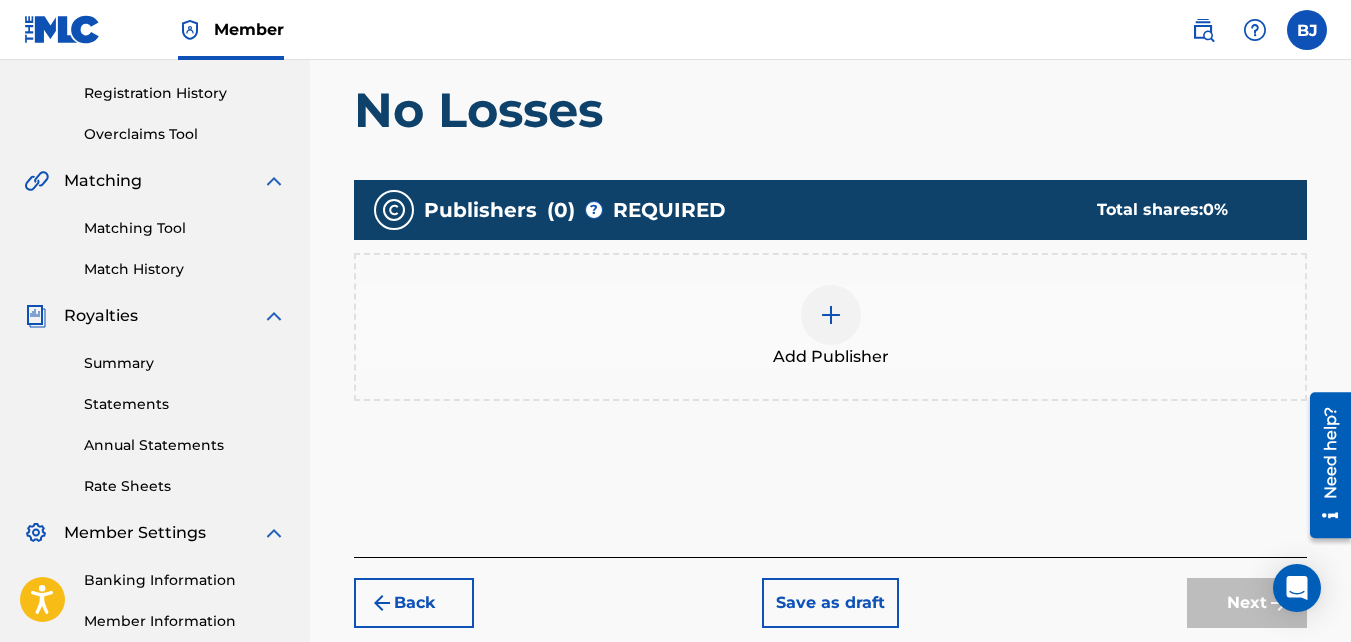 drag, startPoint x: 1356, startPoint y: 293, endPoint x: 52, endPoint y: 50, distance: 1326.4482 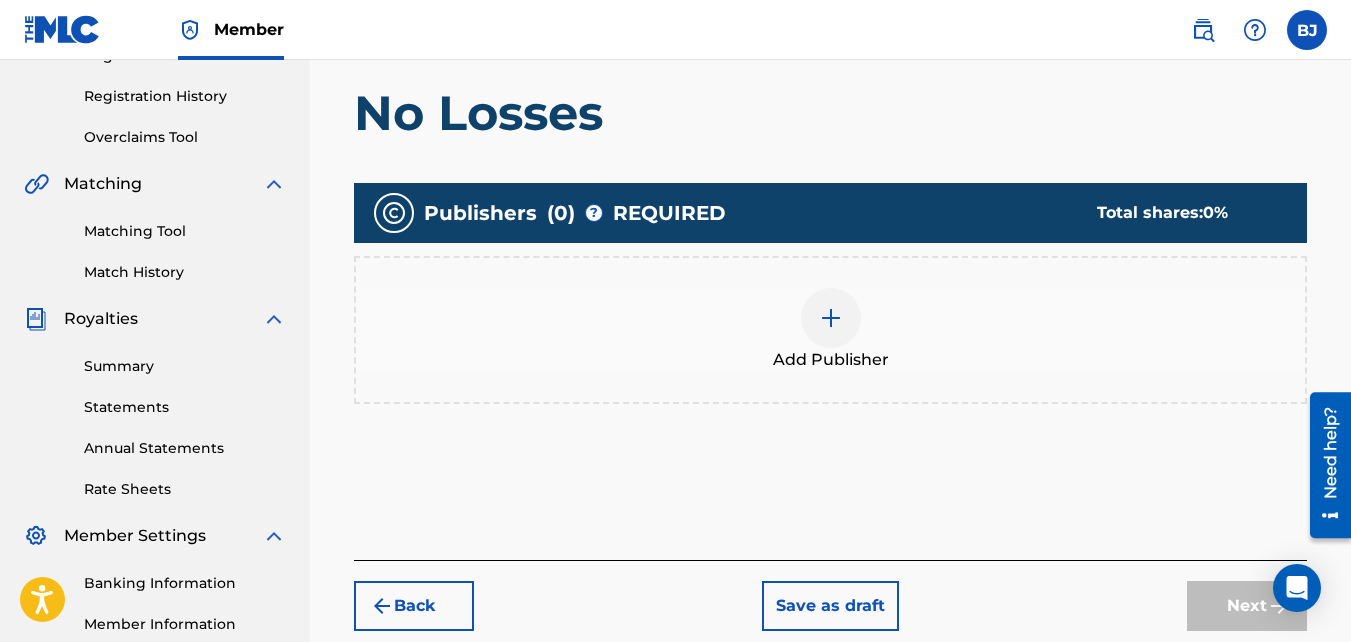 click at bounding box center (831, 318) 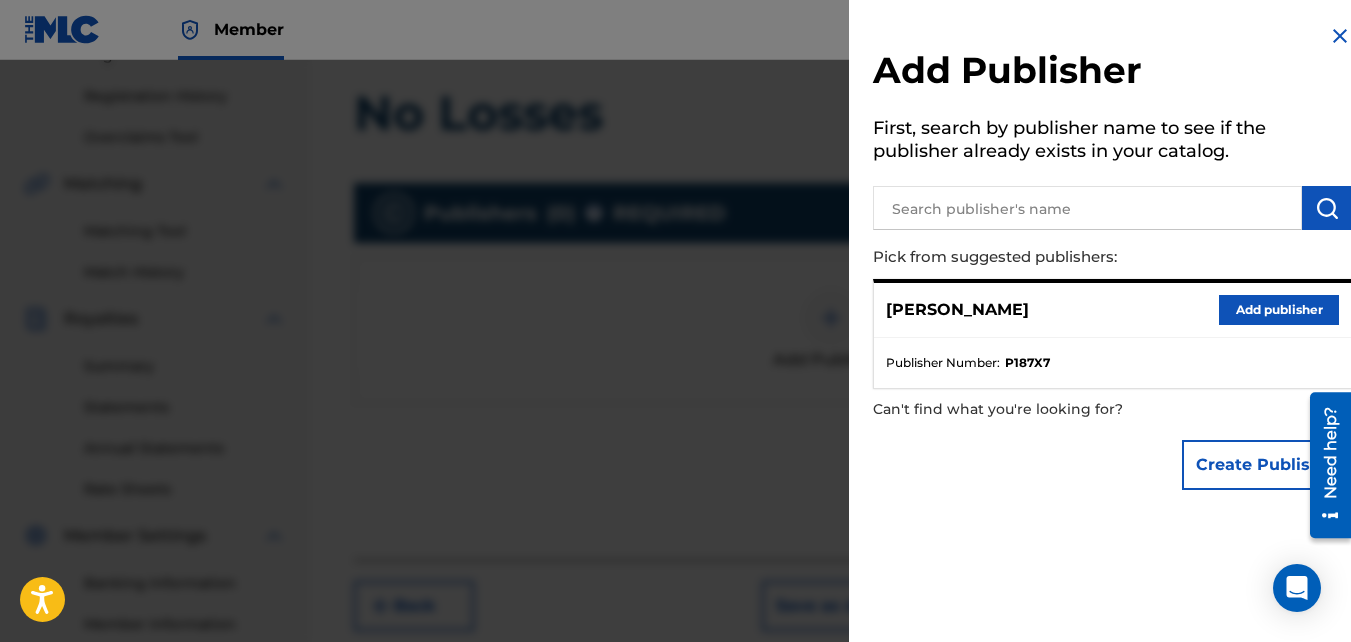 click on "Add publisher" at bounding box center (1279, 310) 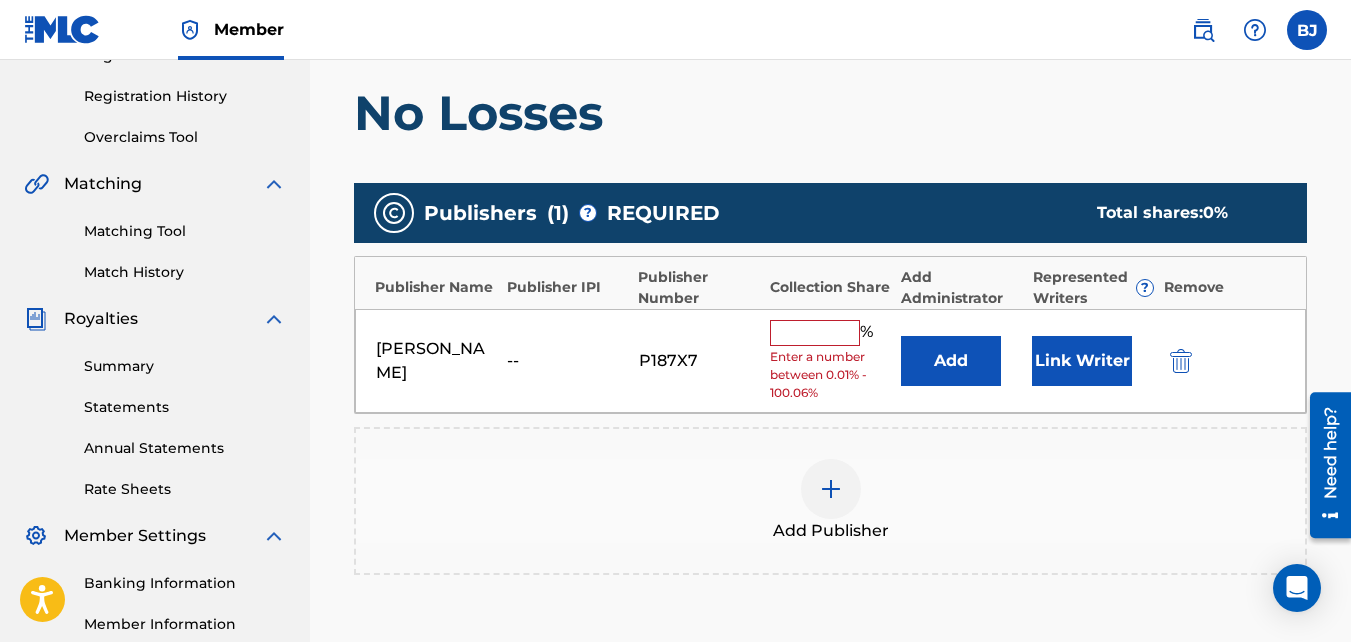 click at bounding box center (815, 333) 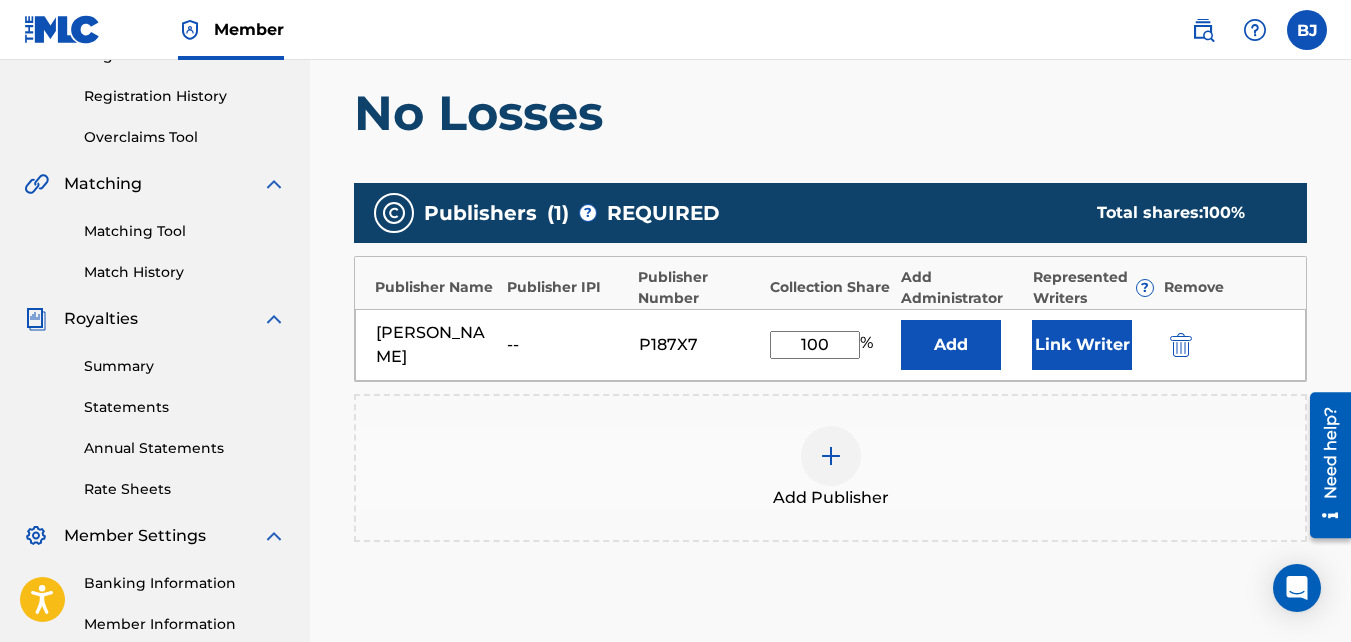 type on "100" 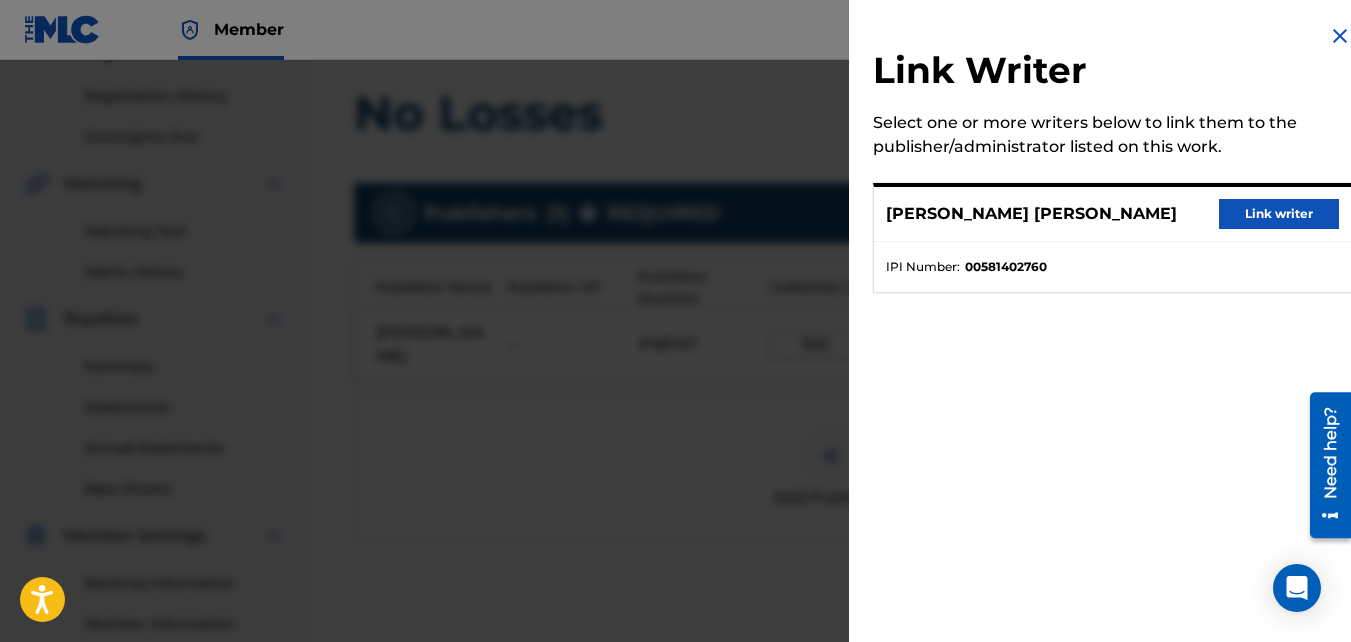click on "Link writer" at bounding box center (1279, 214) 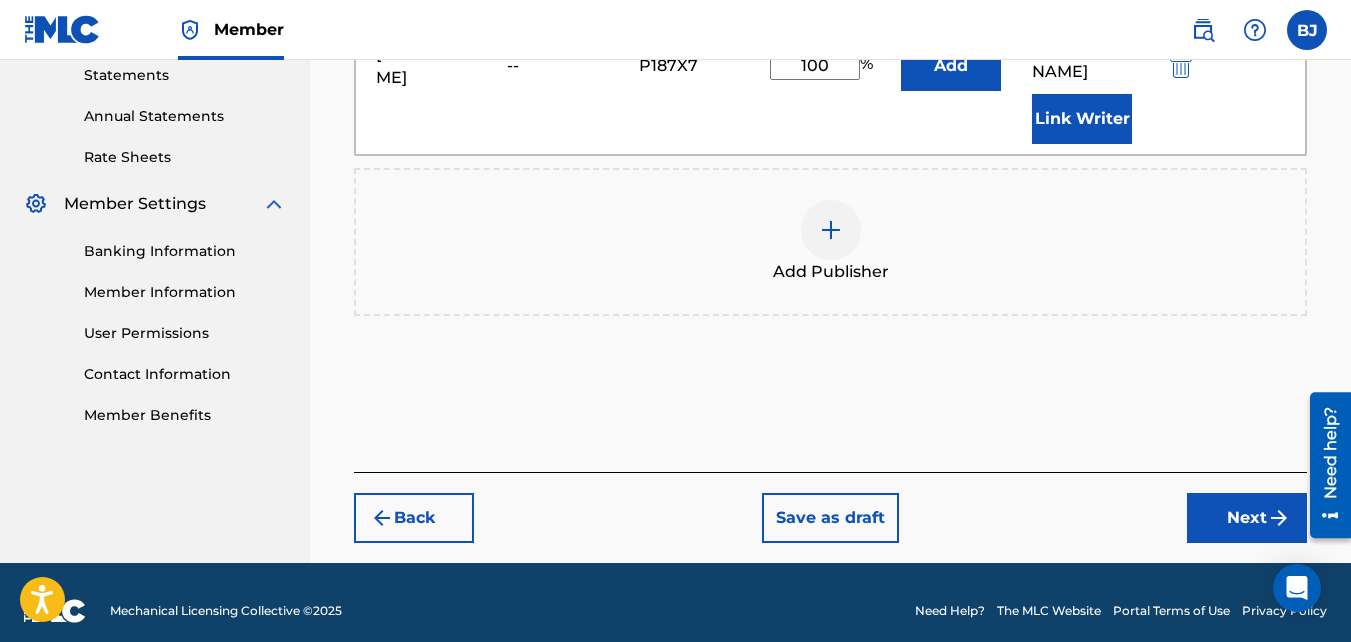 scroll, scrollTop: 705, scrollLeft: 0, axis: vertical 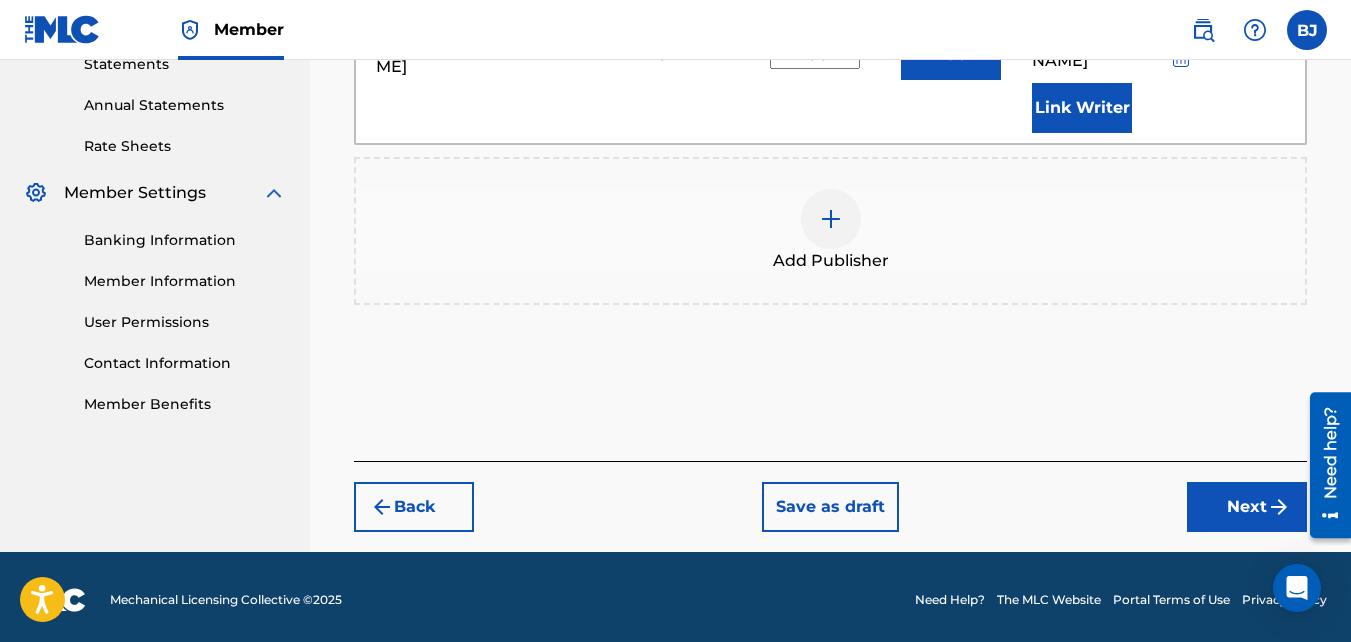 click on "Next" at bounding box center [1247, 507] 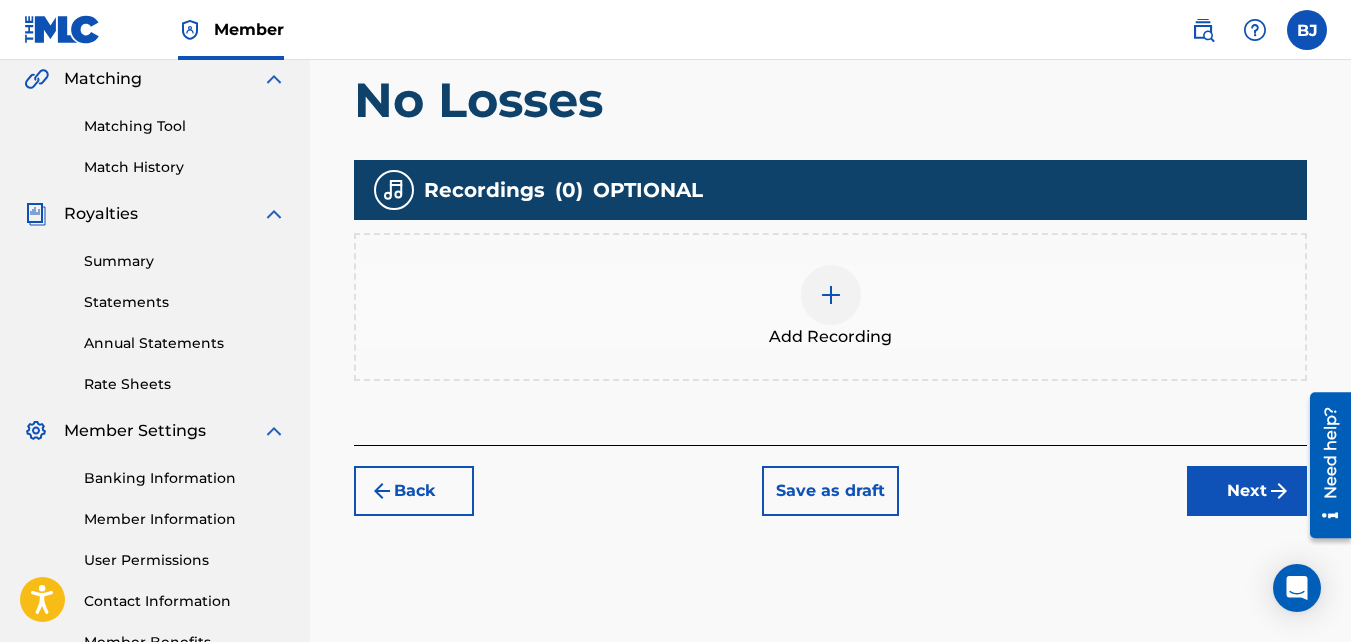 scroll, scrollTop: 469, scrollLeft: 0, axis: vertical 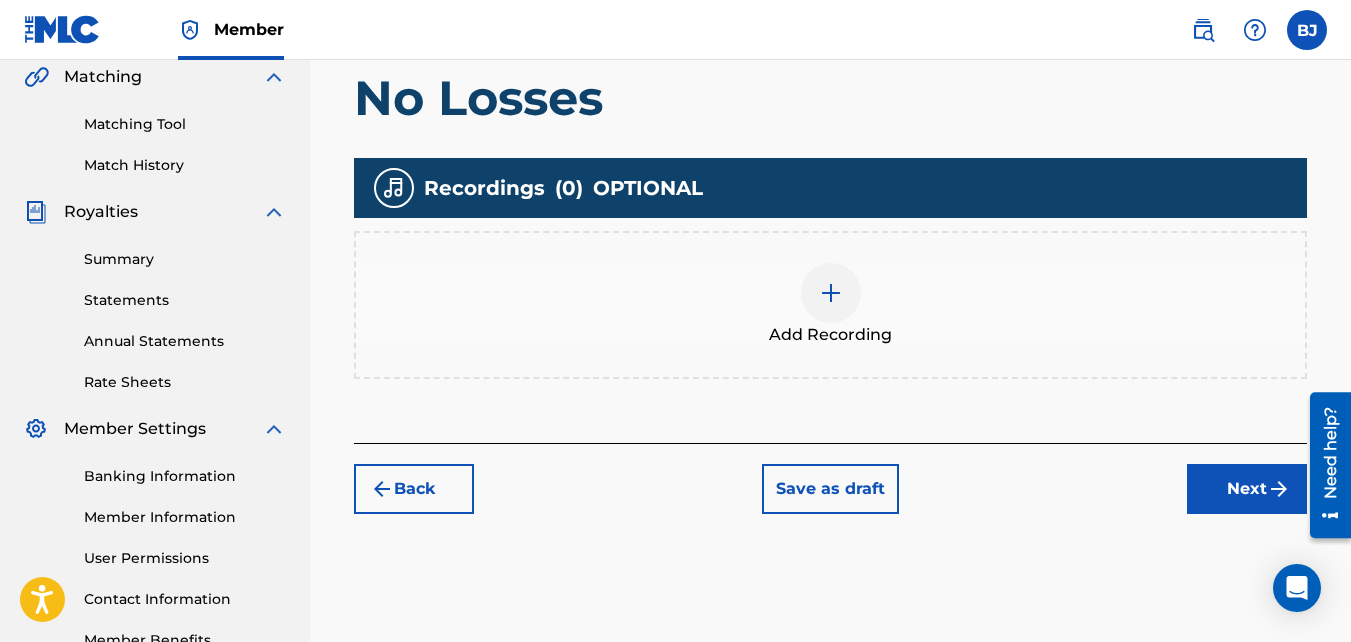 click on "Next" at bounding box center (1247, 489) 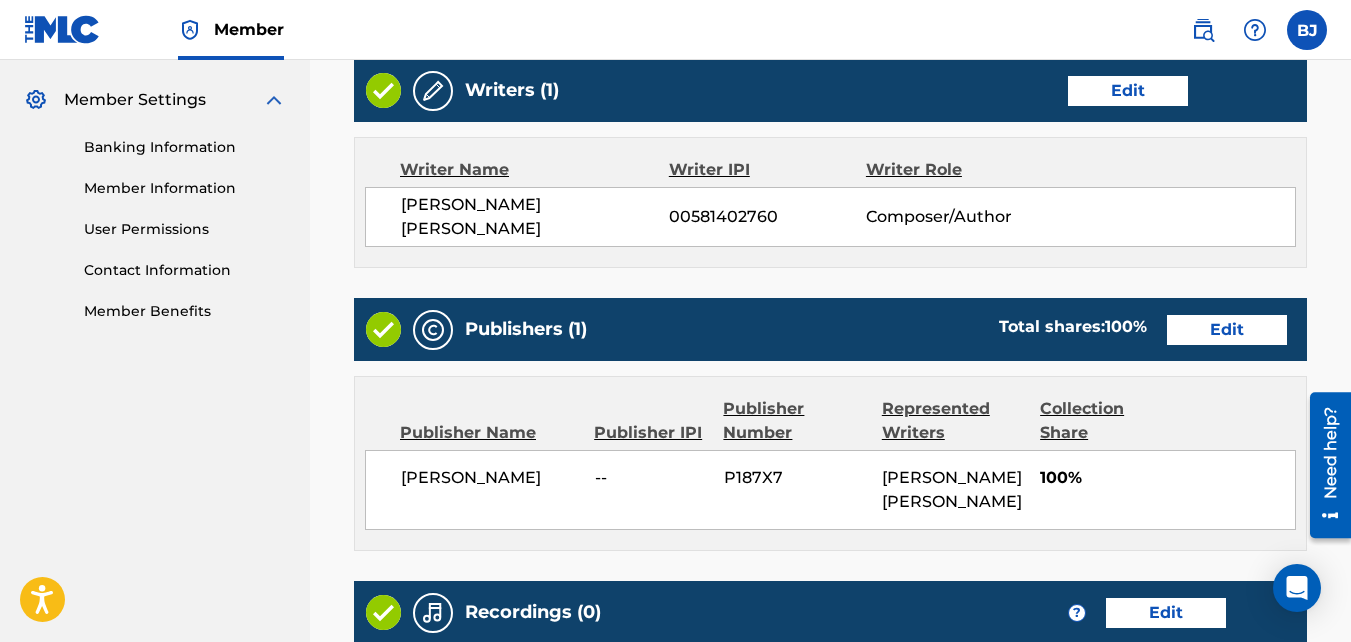 scroll, scrollTop: 806, scrollLeft: 0, axis: vertical 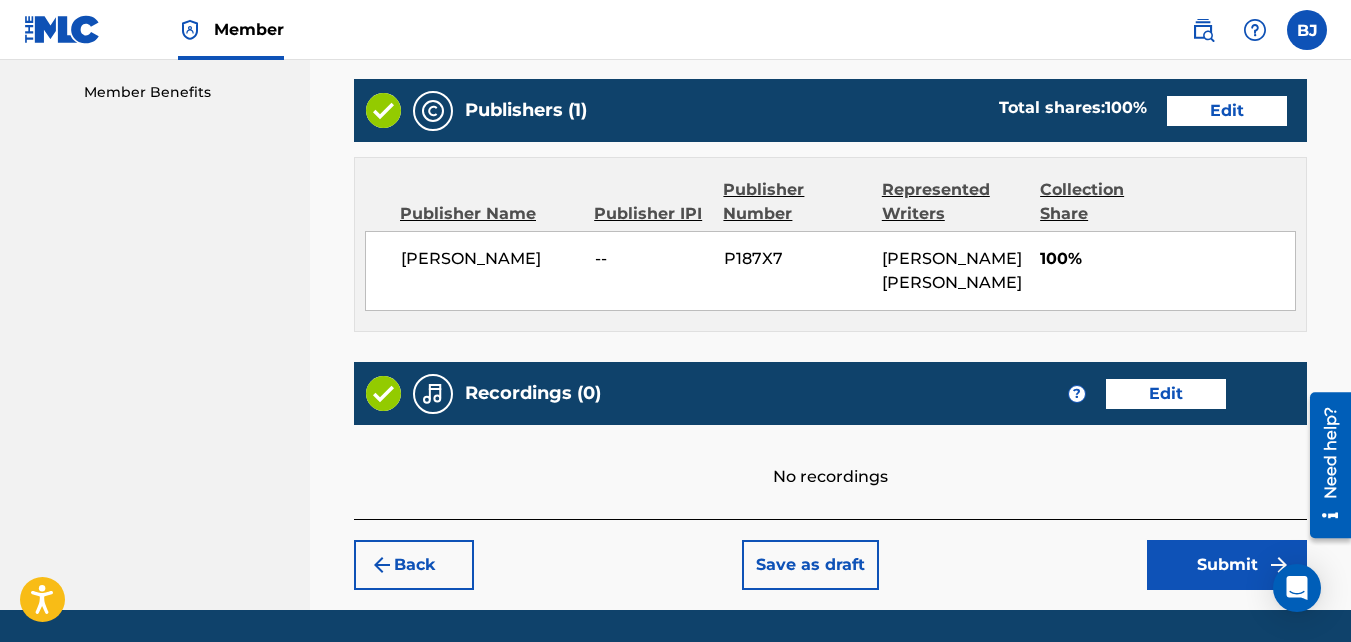 click on "Submit" at bounding box center [1227, 565] 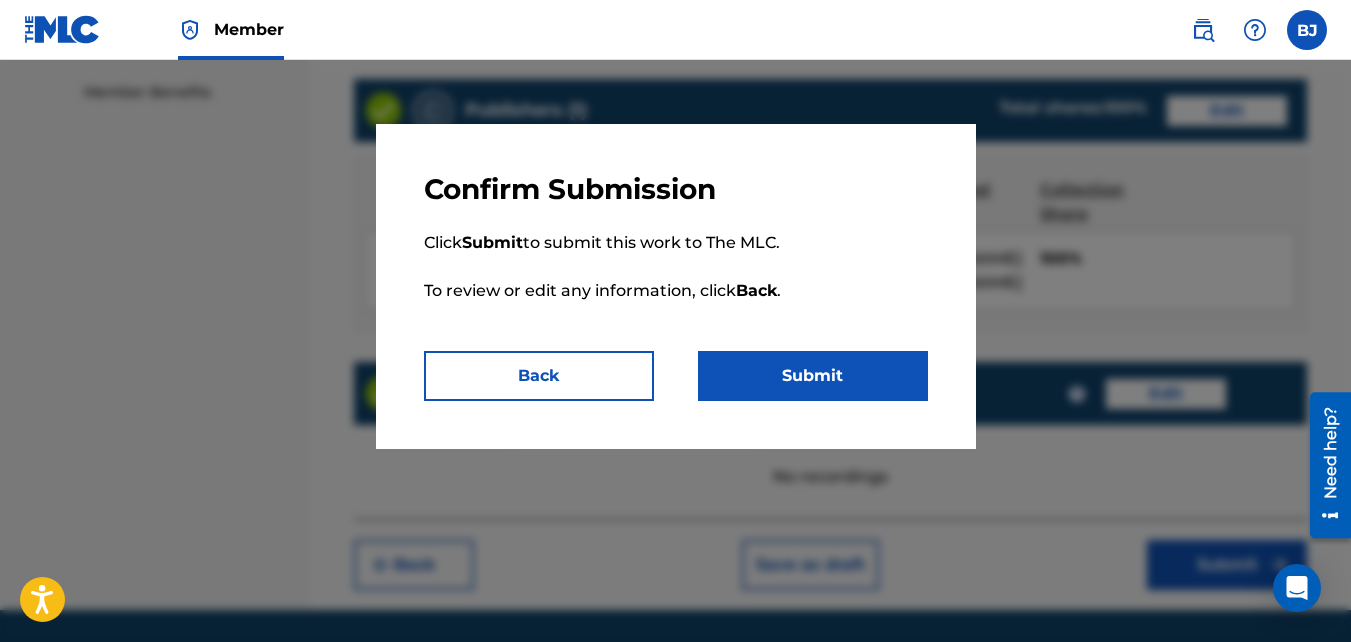 click on "Submit" at bounding box center [813, 376] 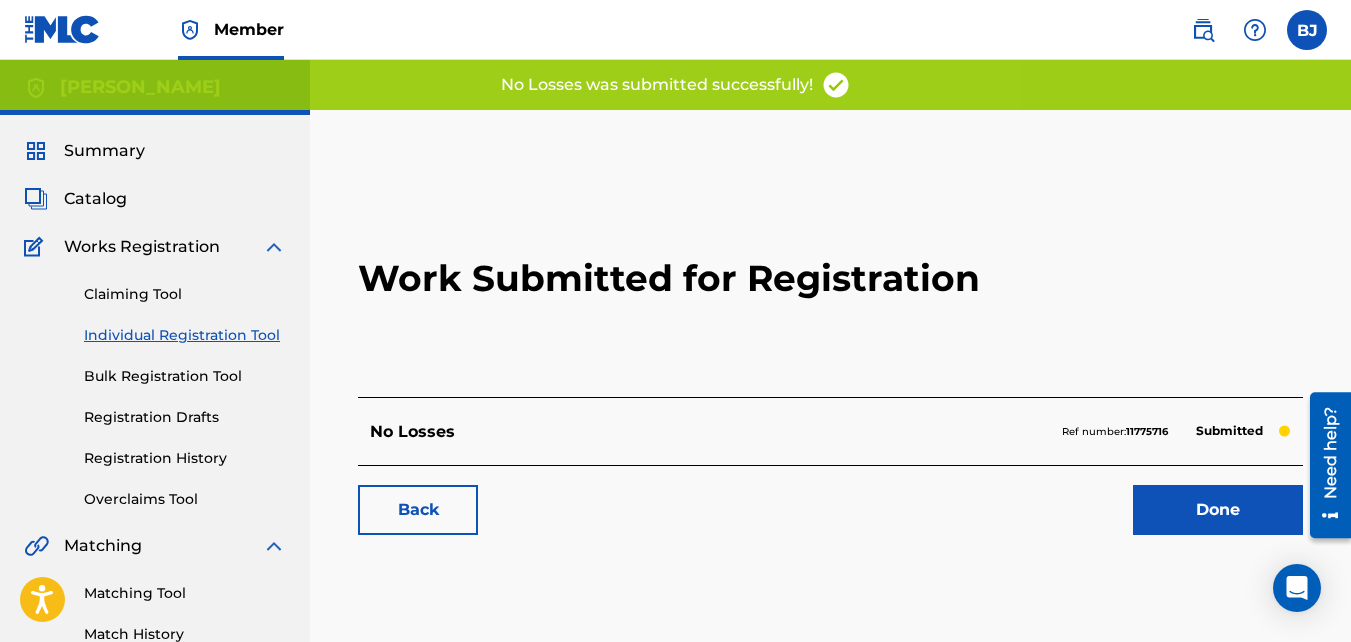 click on "Done" at bounding box center (1218, 510) 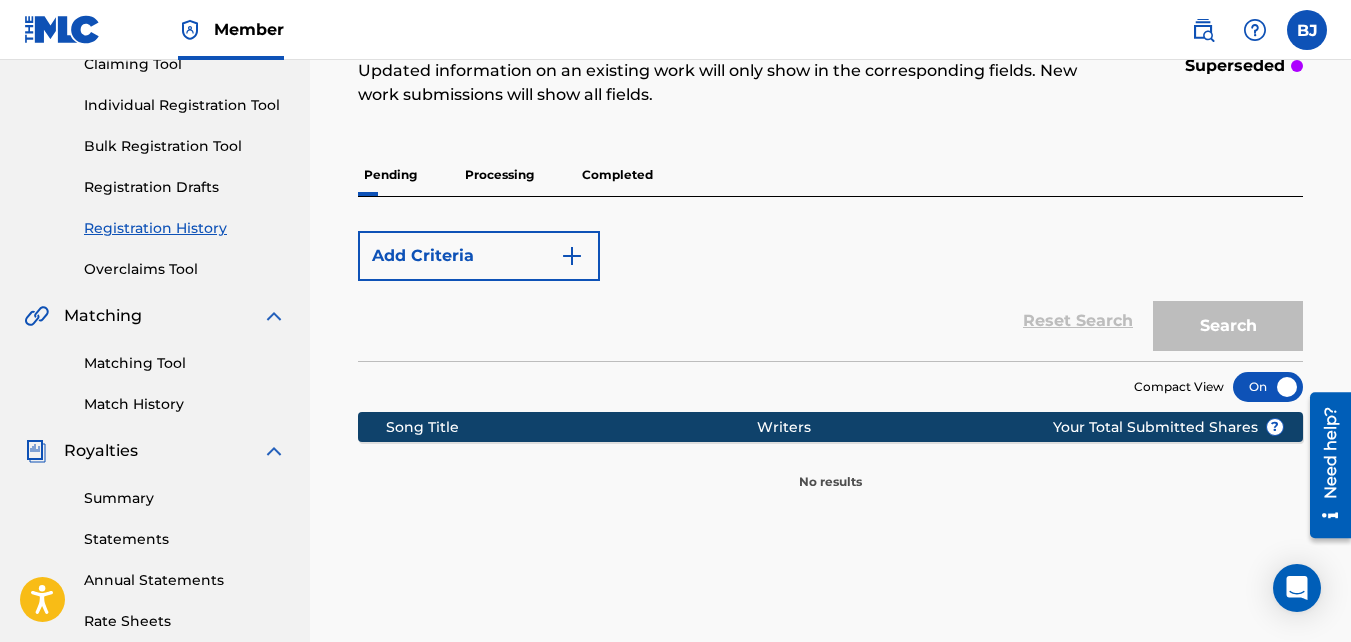 scroll, scrollTop: 0, scrollLeft: 0, axis: both 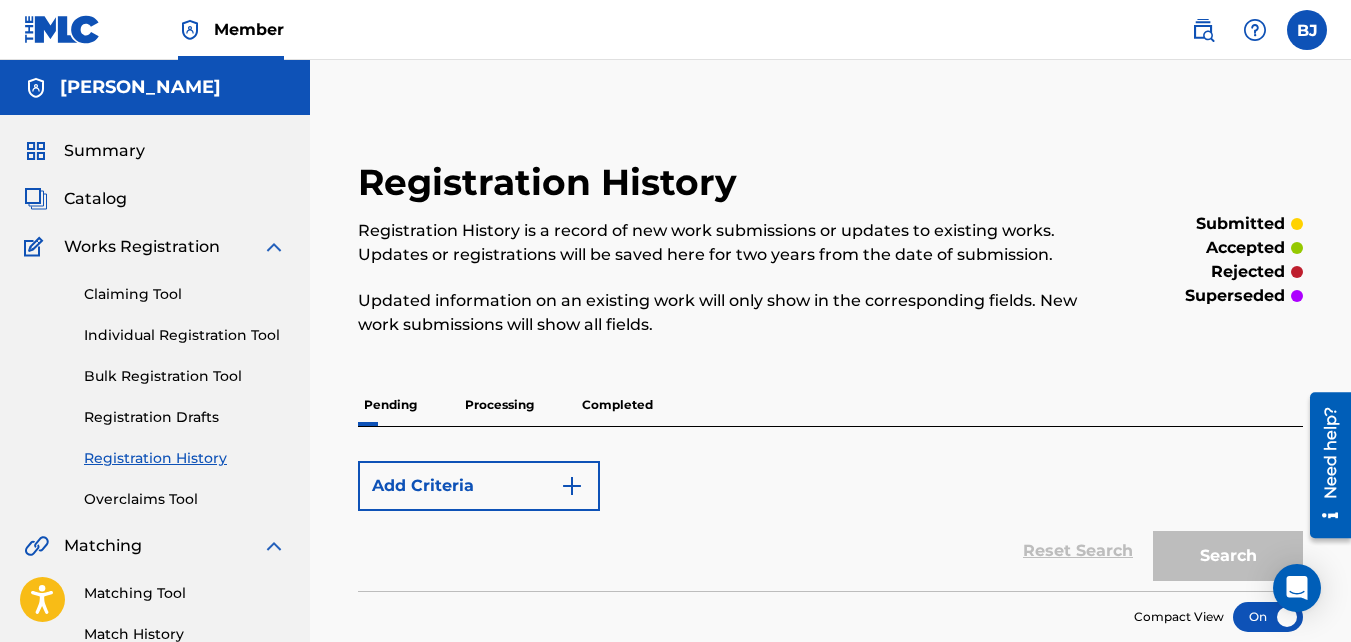 click on "Registration History" at bounding box center (185, 458) 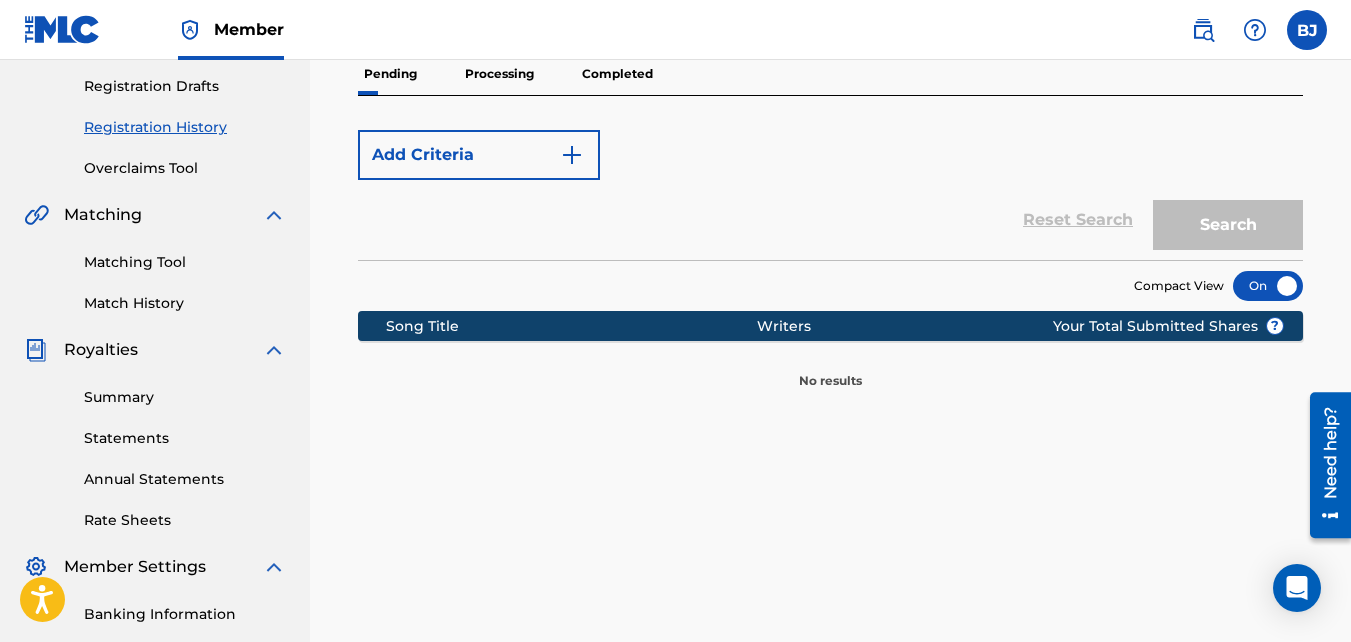 scroll, scrollTop: 0, scrollLeft: 0, axis: both 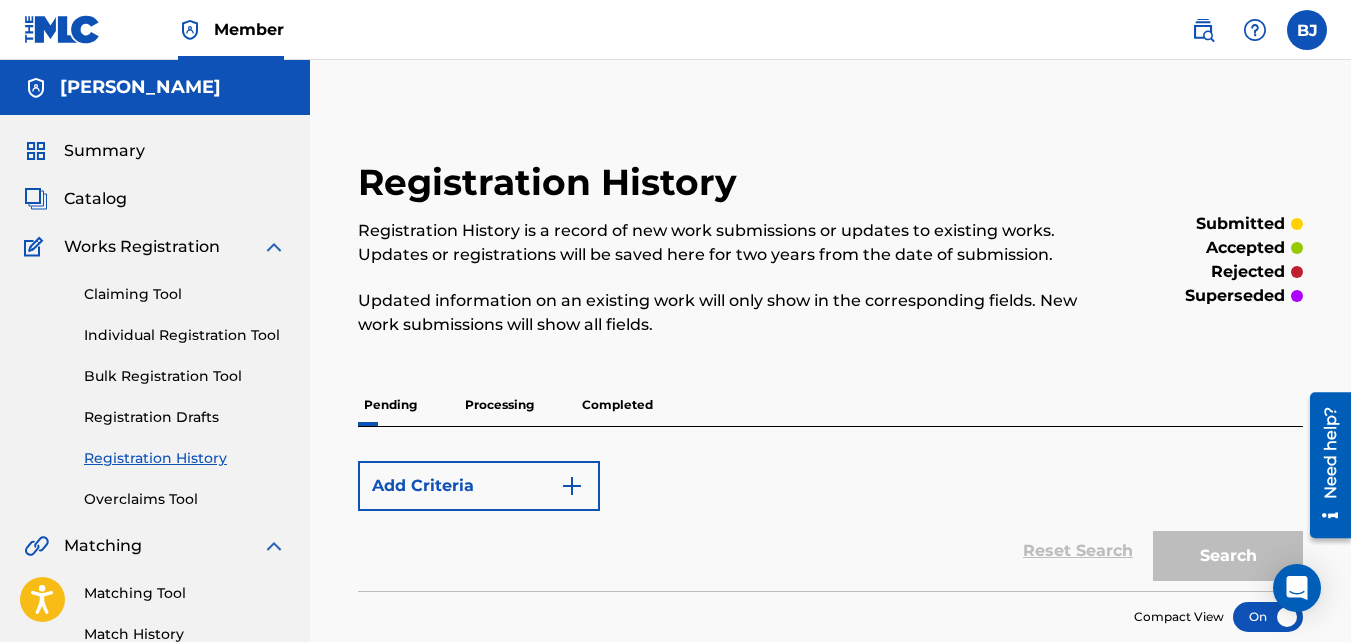 click at bounding box center (274, 247) 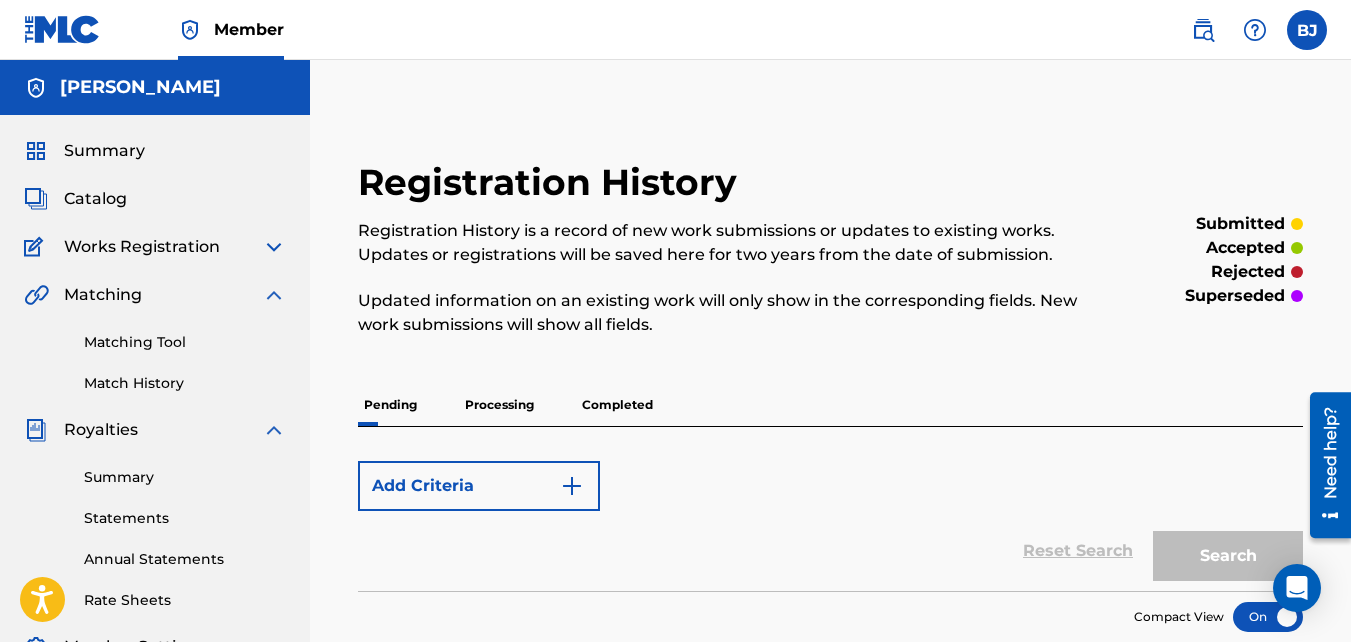 click on "Catalog" at bounding box center (95, 199) 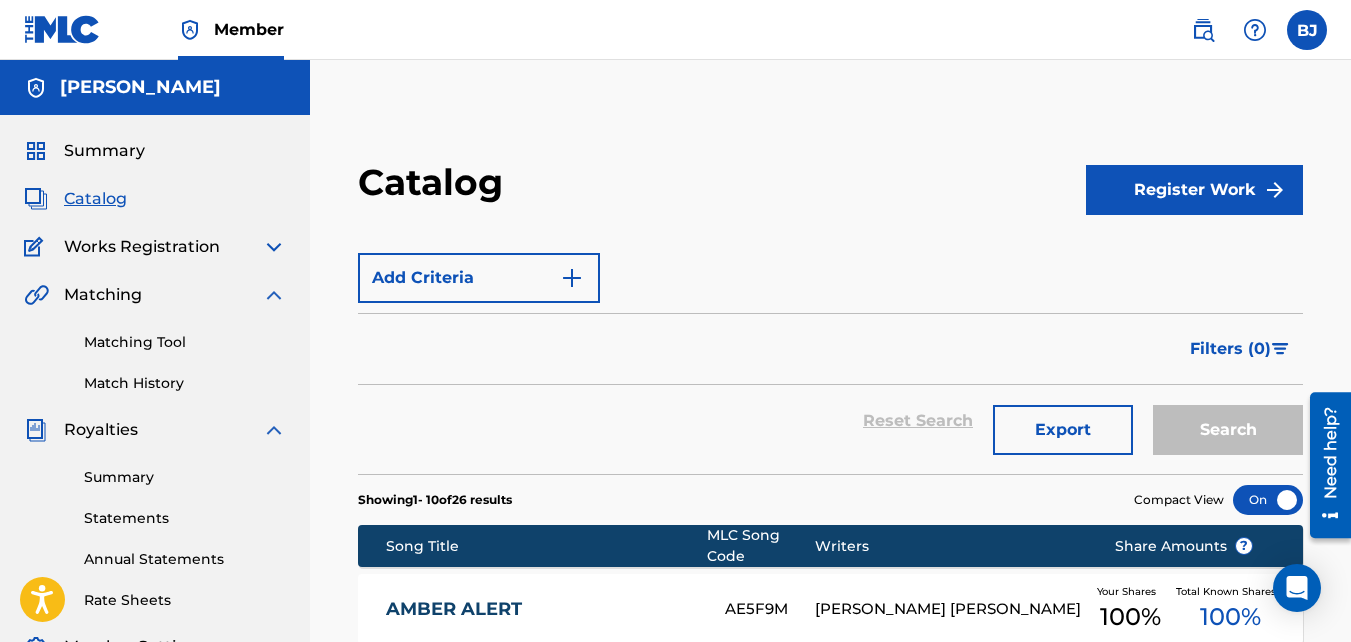 click on "Catalog Register Work Add Criteria Filter Hold Filters Overclaim   Dispute   Remove Filters Apply Filters Filters ( 0 ) Reset Search Export Search Showing  1  -   10  of  26   results   Compact View Song Title MLC Song Code Writers Share Amounts ? AMBER ALERT AE5F9M [PERSON_NAME] [PERSON_NAME] Your Shares 100 % Total Known Shares 100 % AROUND ME AD8ZSB [PERSON_NAME] [PERSON_NAME] Your Shares 100 % Total Known Shares 100 % BISSONNET BABY [DEMOGRAPHIC_DATA] BE7VXJ [PERSON_NAME] [PERSON_NAME] Your Shares 100 % Total Known Shares 100 % CLEARLY CB9ZRY [PERSON_NAME] [PERSON_NAME] Your Shares 100 % Total Known Shares 100 % CODE SHIT CC98I7 [PERSON_NAME] [PERSON_NAME] Your Shares 100 % Total Known Shares 100 % DISAPPEARING ACT DC25A9 [PERSON_NAME] [PERSON_NAME] Your Shares 100 % Total Known Shares 100 % EXIT POINT EC39W4 [PERSON_NAME] [PERSON_NAME] Your Shares 100 % Total Known Shares 100 % HAD TO DO IT HQ6G31 [PERSON_NAME] [PERSON_NAME] Your Shares 100 % Total Known Shares 100 % I KNOW IT IG2WPV [PERSON_NAME] [PERSON_NAME] Your Shares 100 % Total Known Shares 100 % KEEP GOING KF24FP 100 % 100" at bounding box center [830, 775] 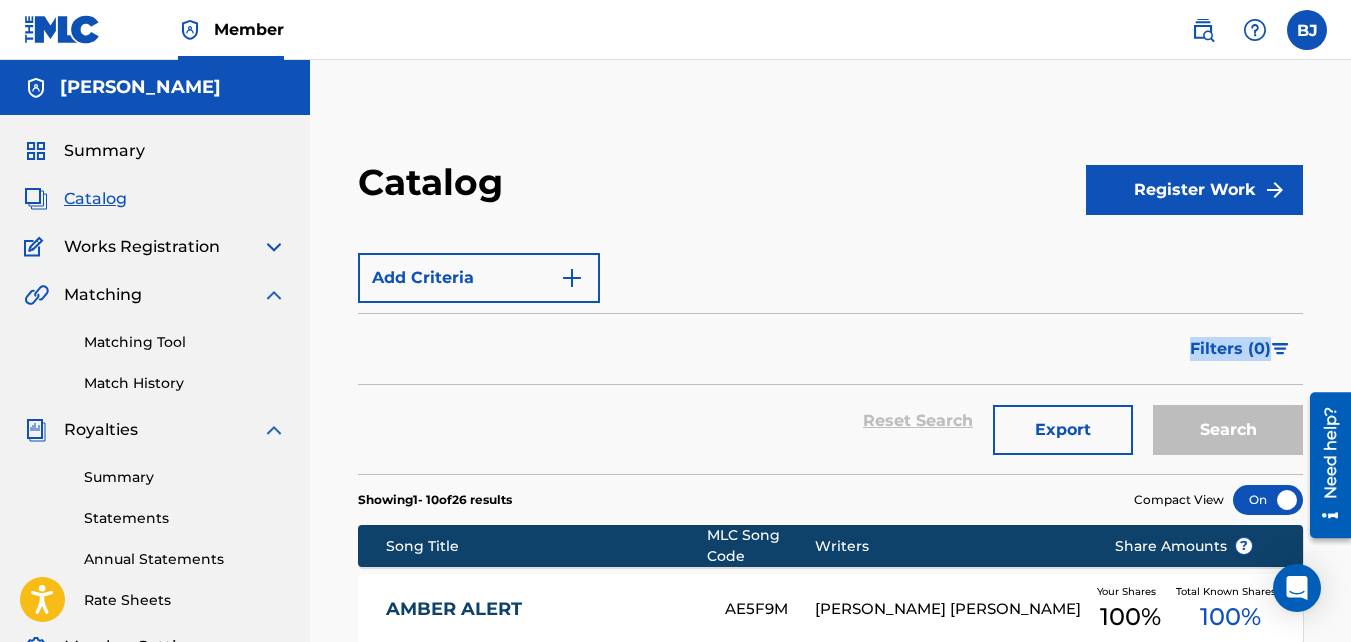click on "Catalog Register Work Add Criteria Filter Hold Filters Overclaim   Dispute   Remove Filters Apply Filters Filters ( 0 ) Reset Search Export Search Showing  1  -   10  of  26   results   Compact View Song Title MLC Song Code Writers Share Amounts ? AMBER ALERT AE5F9M [PERSON_NAME] [PERSON_NAME] Your Shares 100 % Total Known Shares 100 % AROUND ME AD8ZSB [PERSON_NAME] [PERSON_NAME] Your Shares 100 % Total Known Shares 100 % BISSONNET BABY [DEMOGRAPHIC_DATA] BE7VXJ [PERSON_NAME] [PERSON_NAME] Your Shares 100 % Total Known Shares 100 % CLEARLY CB9ZRY [PERSON_NAME] [PERSON_NAME] Your Shares 100 % Total Known Shares 100 % CODE SHIT CC98I7 [PERSON_NAME] [PERSON_NAME] Your Shares 100 % Total Known Shares 100 % DISAPPEARING ACT DC25A9 [PERSON_NAME] [PERSON_NAME] Your Shares 100 % Total Known Shares 100 % EXIT POINT EC39W4 [PERSON_NAME] [PERSON_NAME] Your Shares 100 % Total Known Shares 100 % HAD TO DO IT HQ6G31 [PERSON_NAME] [PERSON_NAME] Your Shares 100 % Total Known Shares 100 % I KNOW IT IG2WPV [PERSON_NAME] [PERSON_NAME] Your Shares 100 % Total Known Shares 100 % KEEP GOING KF24FP 100 % 100" at bounding box center (830, 775) 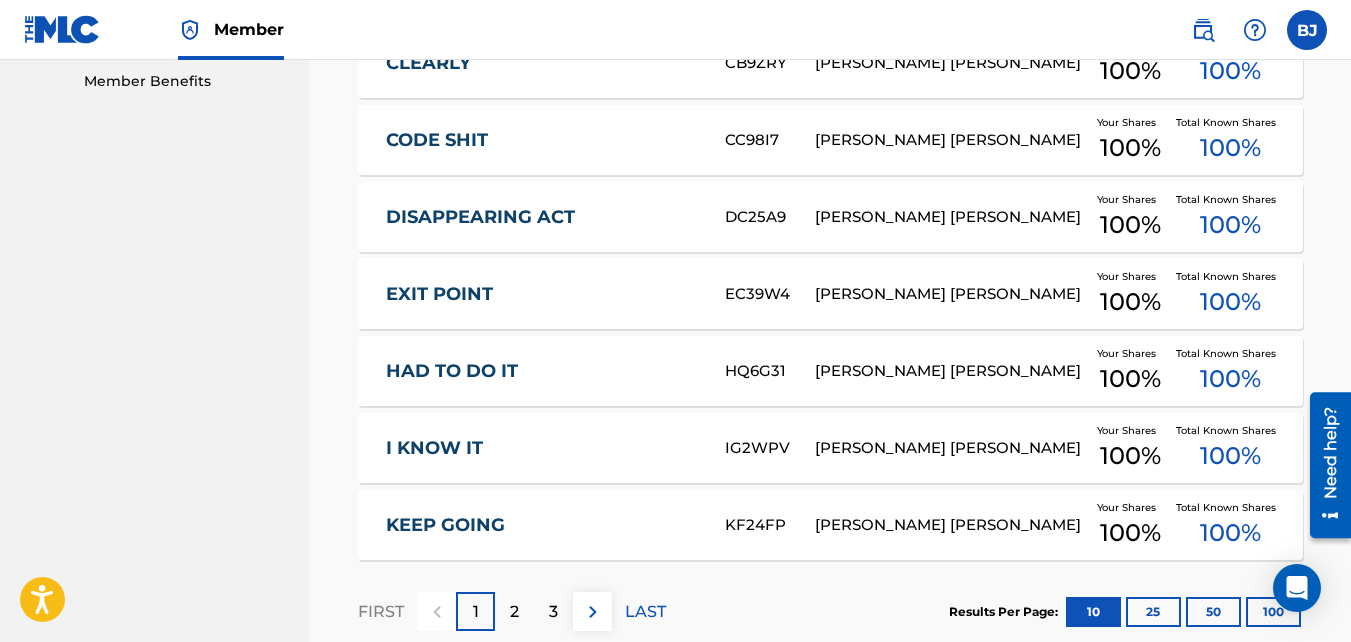 scroll, scrollTop: 801, scrollLeft: 0, axis: vertical 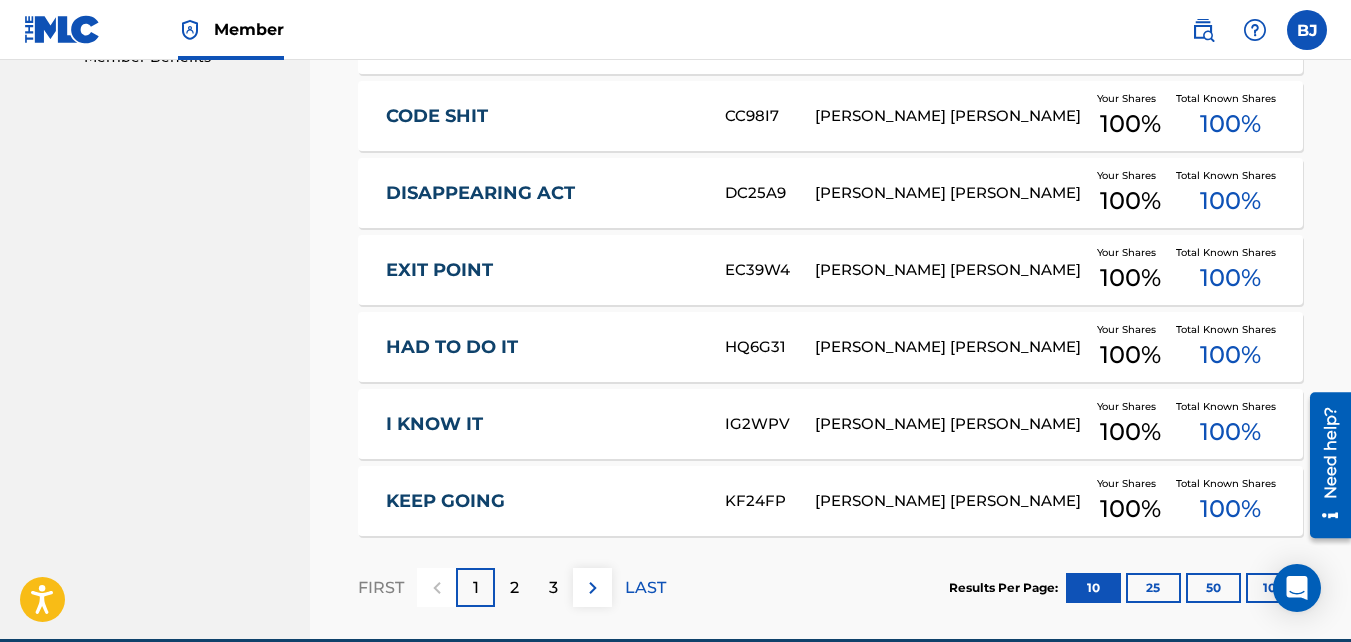 click on "2" at bounding box center [514, 588] 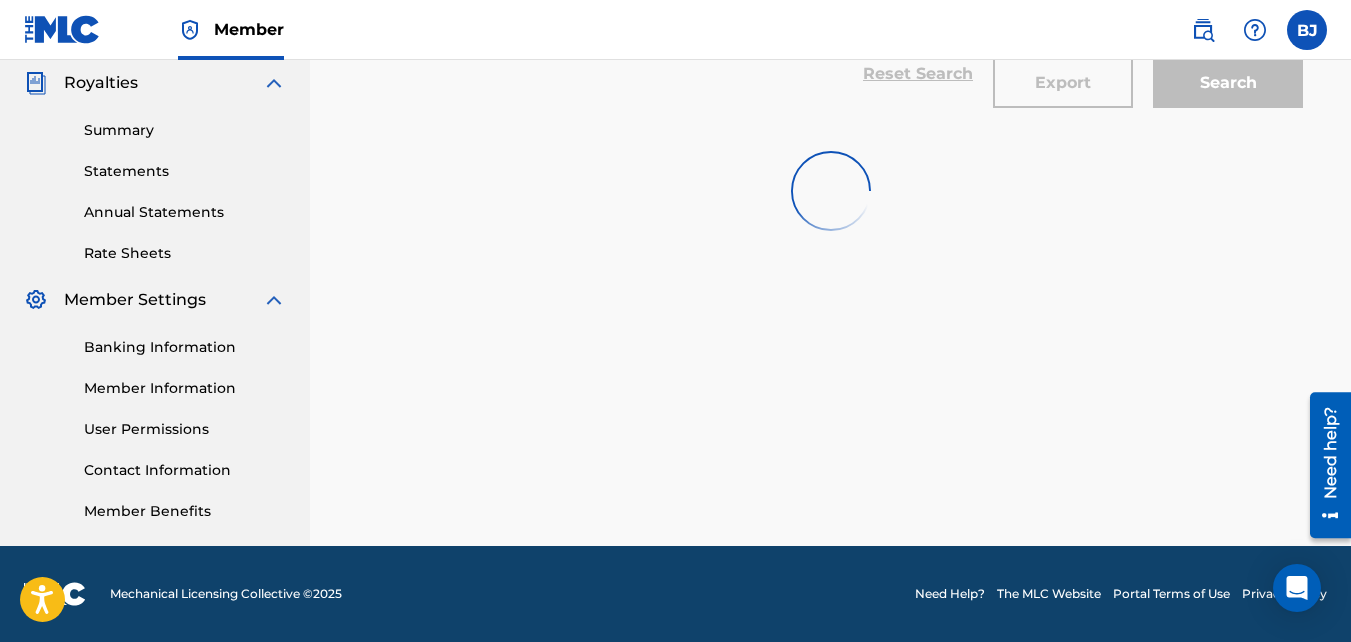 scroll, scrollTop: 347, scrollLeft: 0, axis: vertical 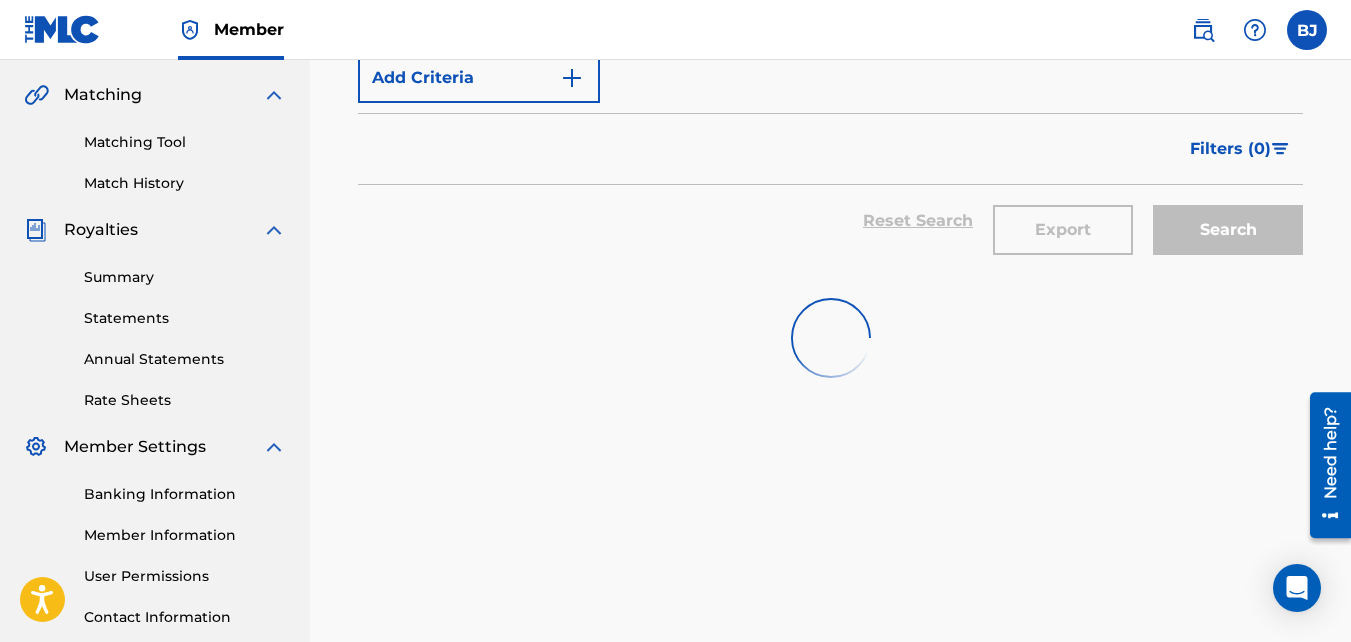 click on "Need help?" at bounding box center (1330, 464) 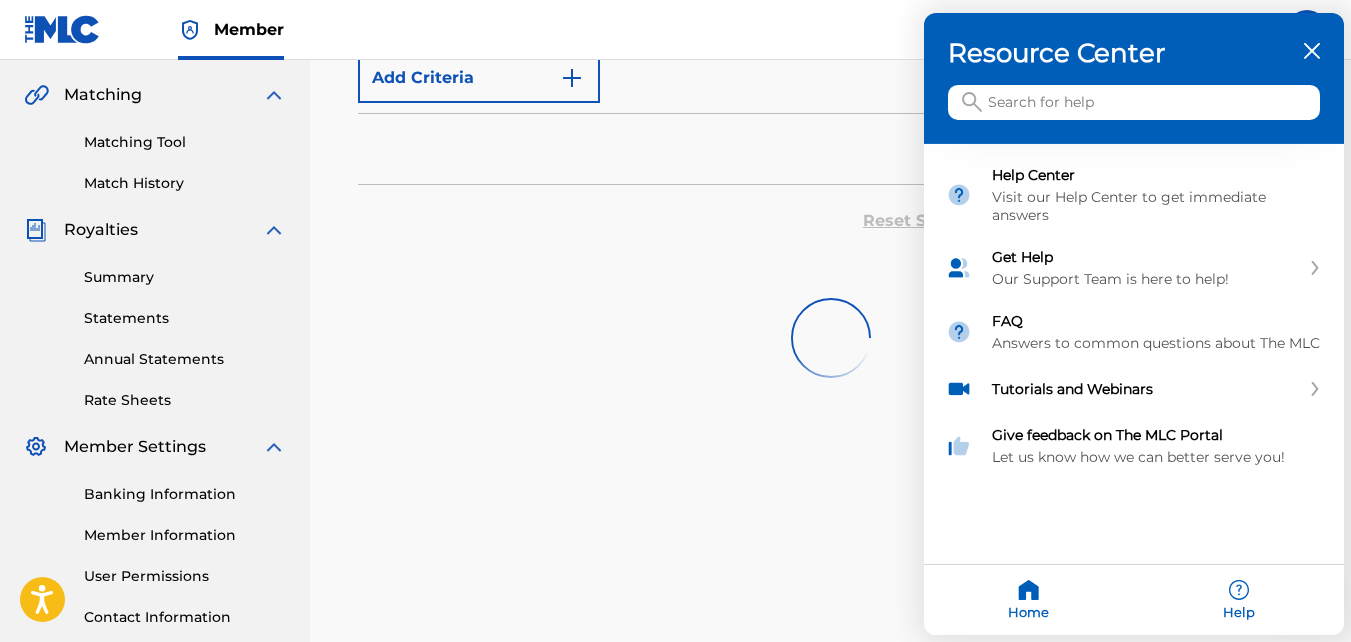click 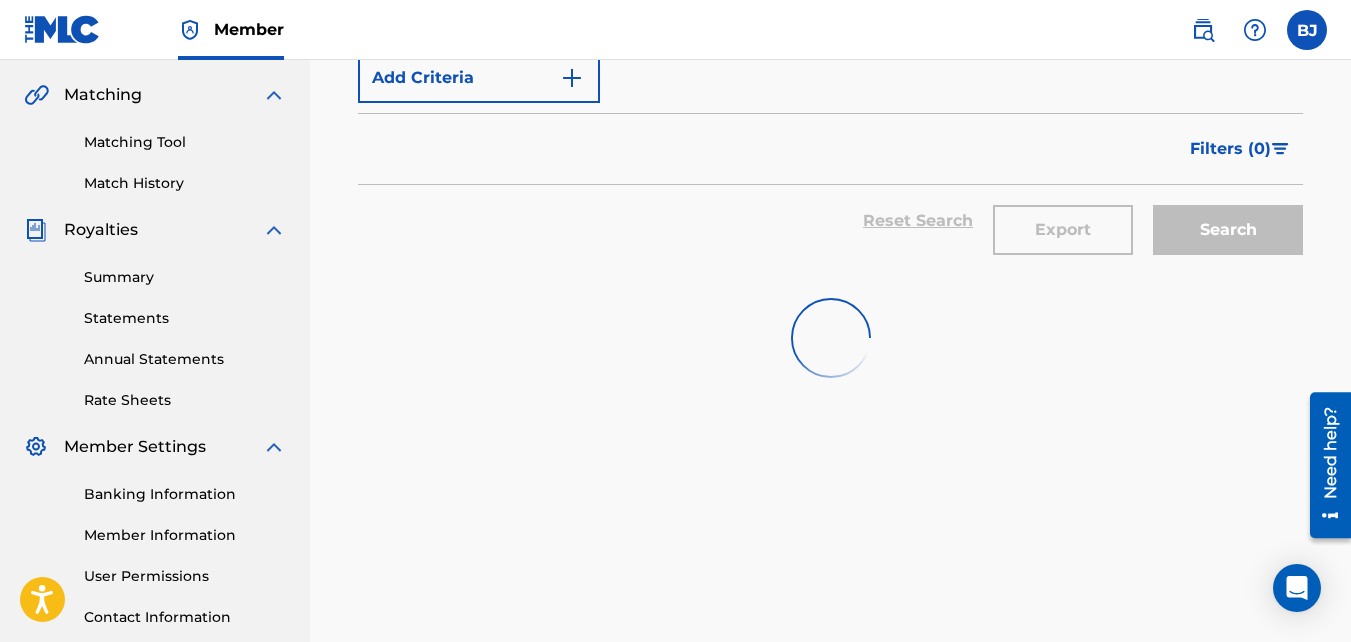 scroll, scrollTop: 0, scrollLeft: 0, axis: both 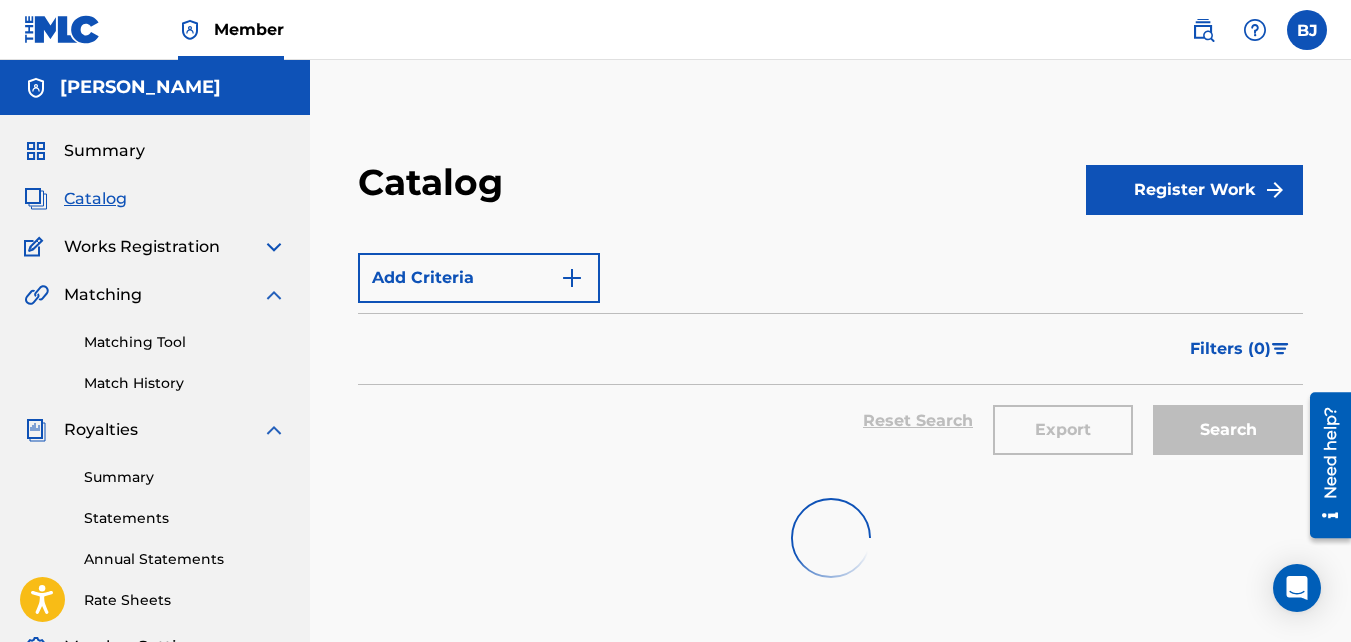 click on "Catalog Register Work Add Criteria Filter Hold Filters Overclaim   Dispute   Remove Filters Apply Filters Filters ( 0 ) Reset Search Export Search" at bounding box center [830, 476] 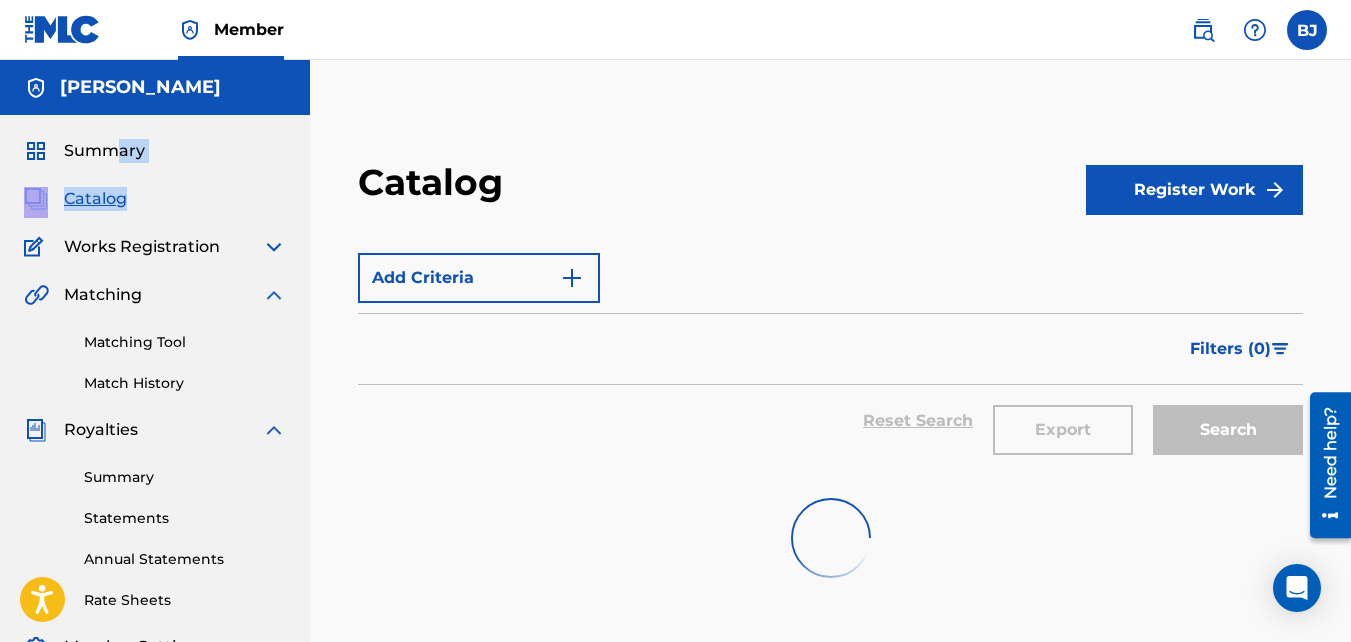 drag, startPoint x: 125, startPoint y: 177, endPoint x: 117, endPoint y: 154, distance: 24.351591 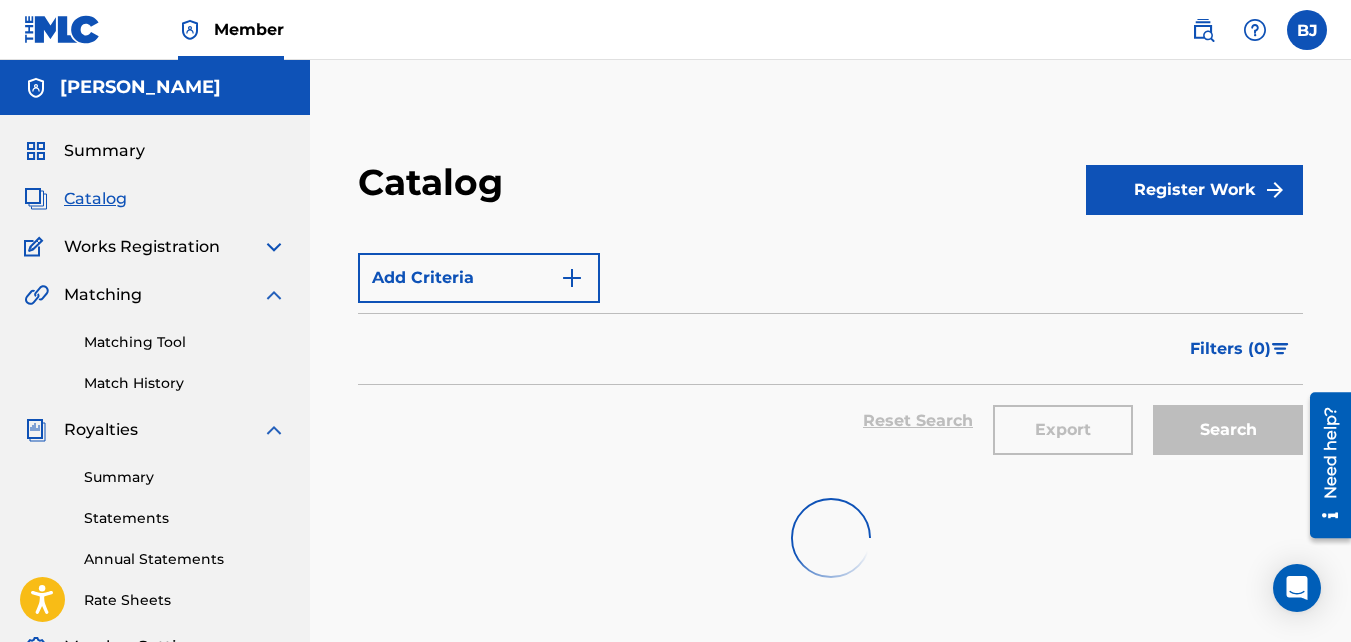 click on "Summary" at bounding box center (104, 151) 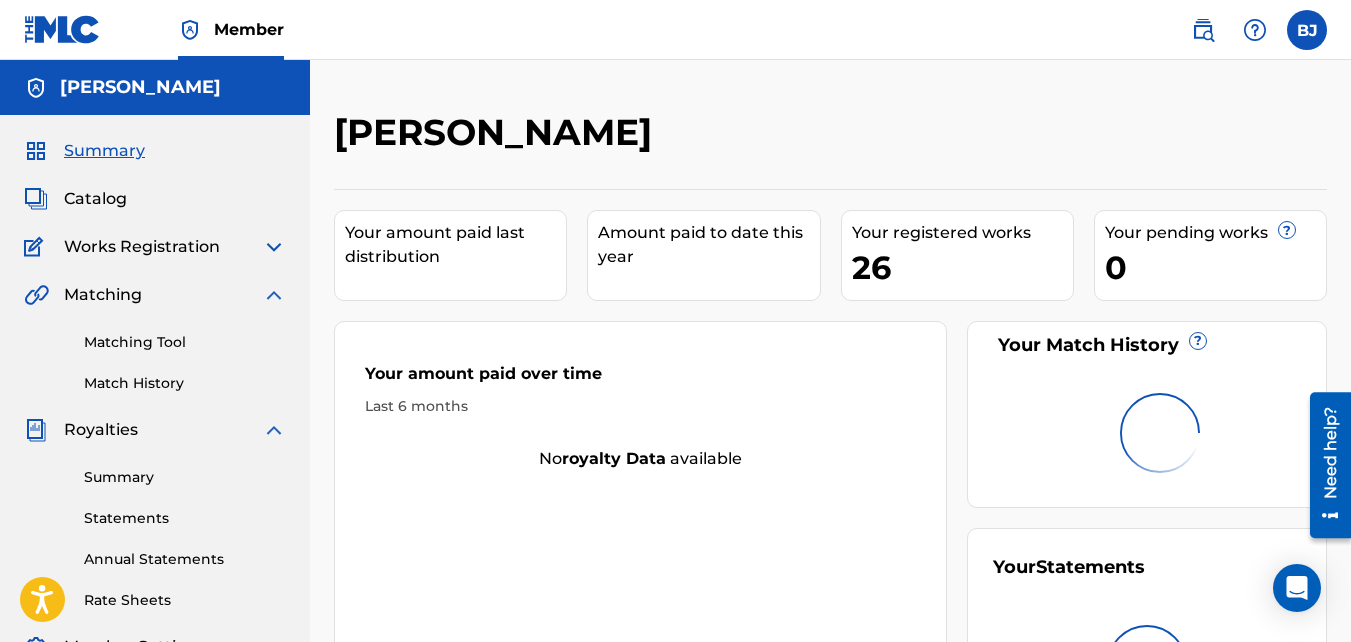 click on "Summary" at bounding box center [104, 151] 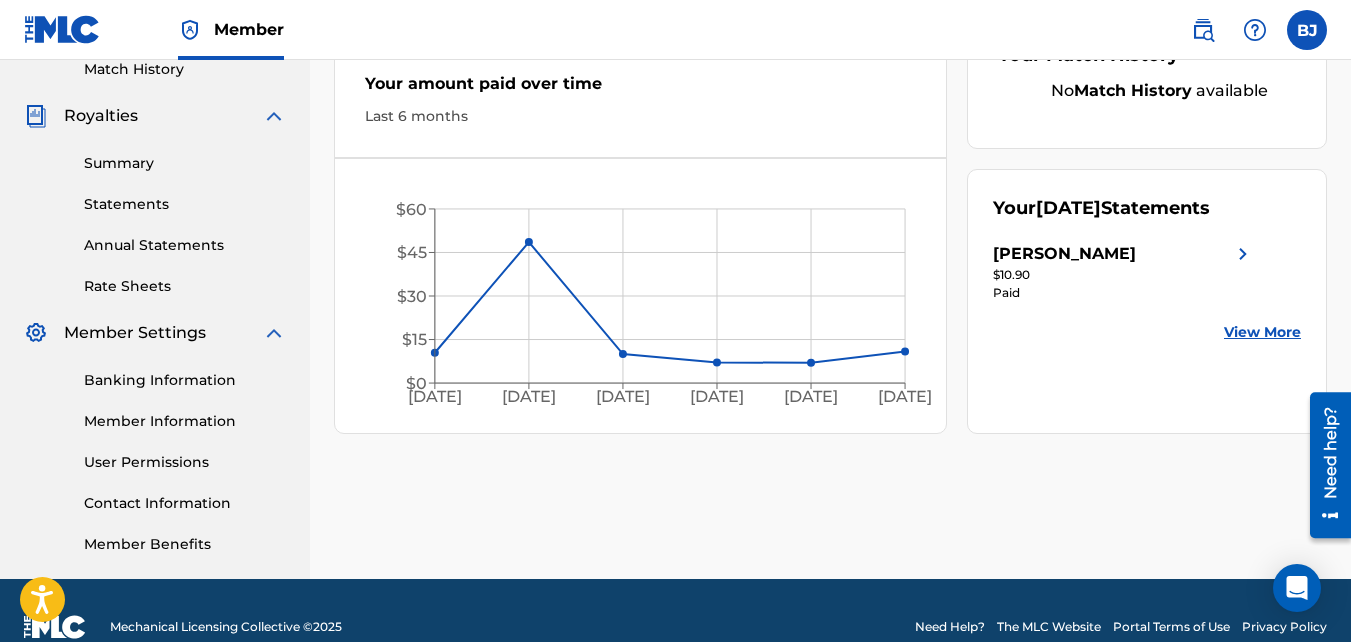 scroll, scrollTop: 317, scrollLeft: 0, axis: vertical 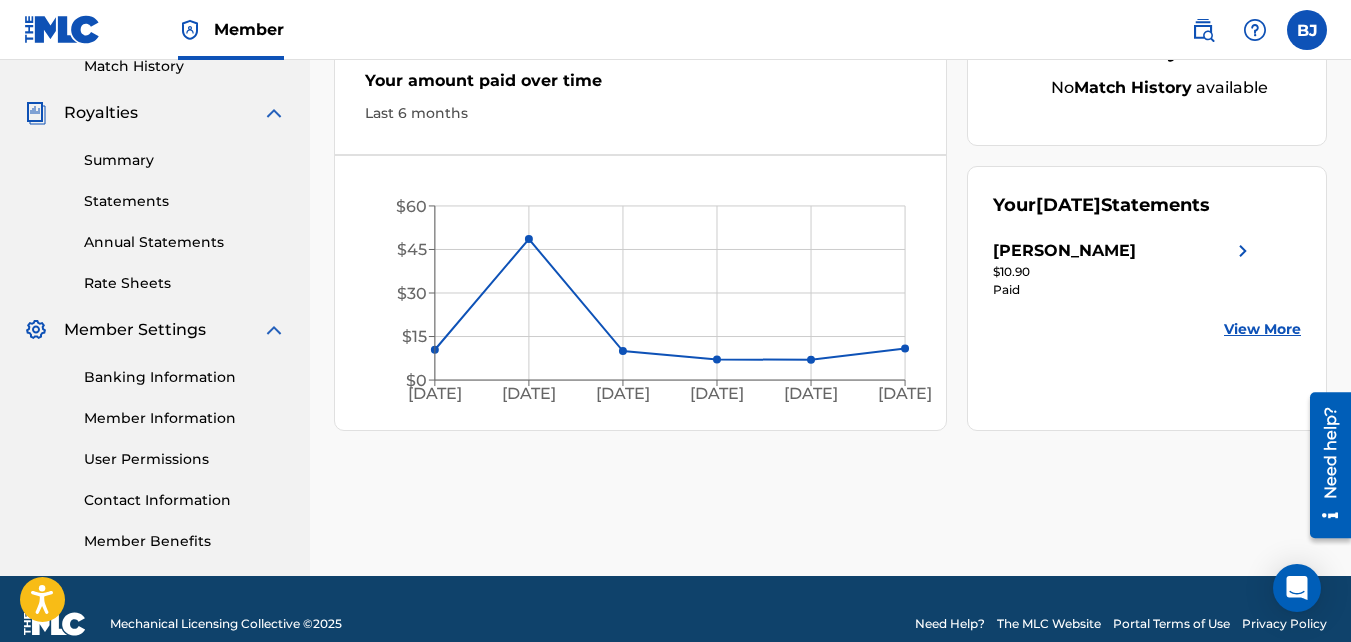 drag, startPoint x: 1354, startPoint y: 180, endPoint x: 45, endPoint y: 0, distance: 1321.3179 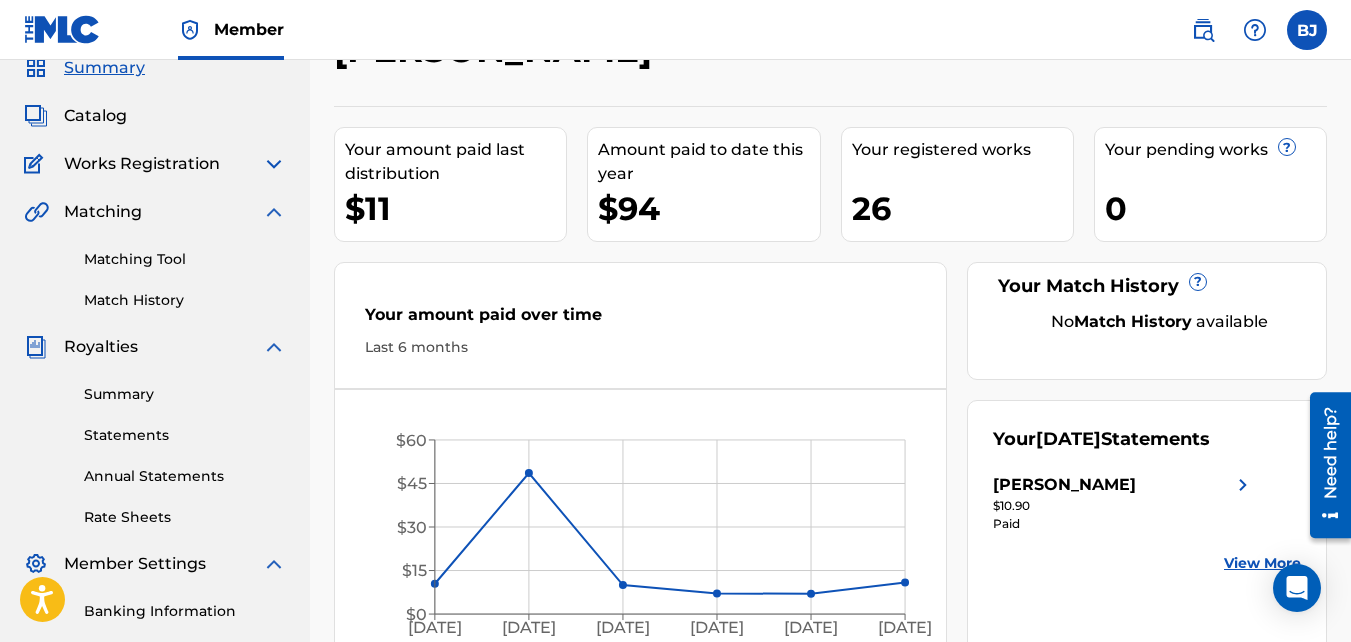 scroll, scrollTop: 0, scrollLeft: 0, axis: both 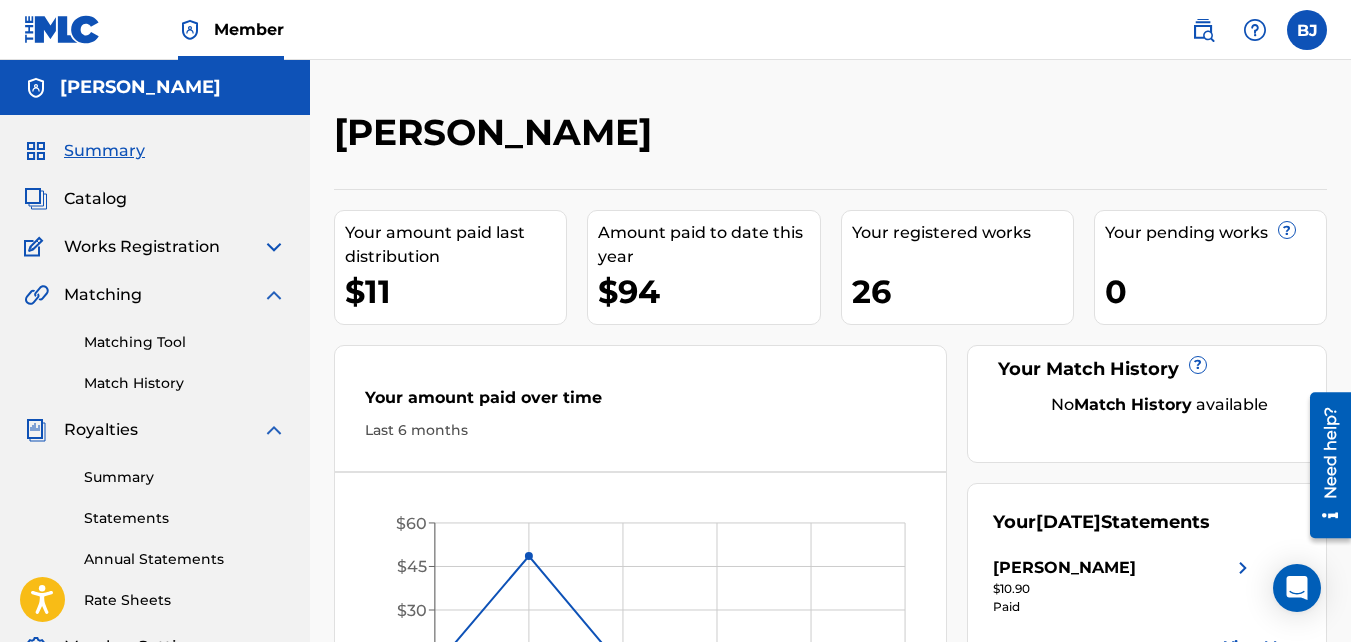 click on "Works Registration" at bounding box center [142, 247] 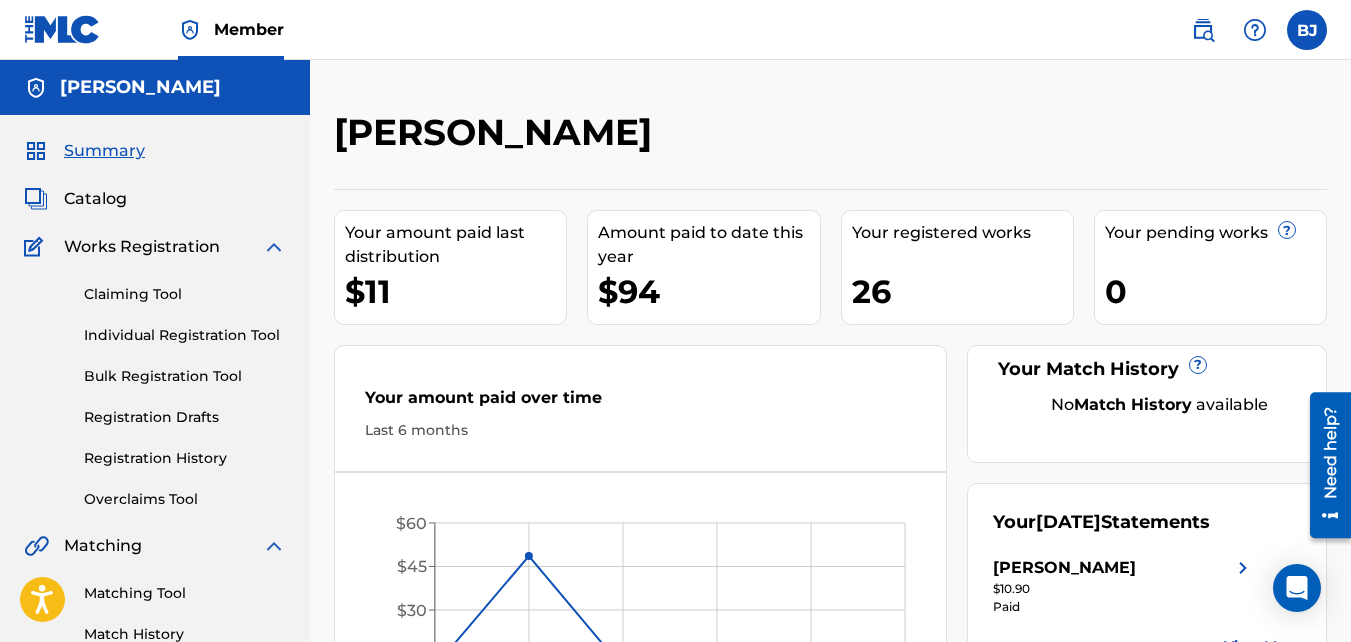 click on "Registration History" at bounding box center (185, 458) 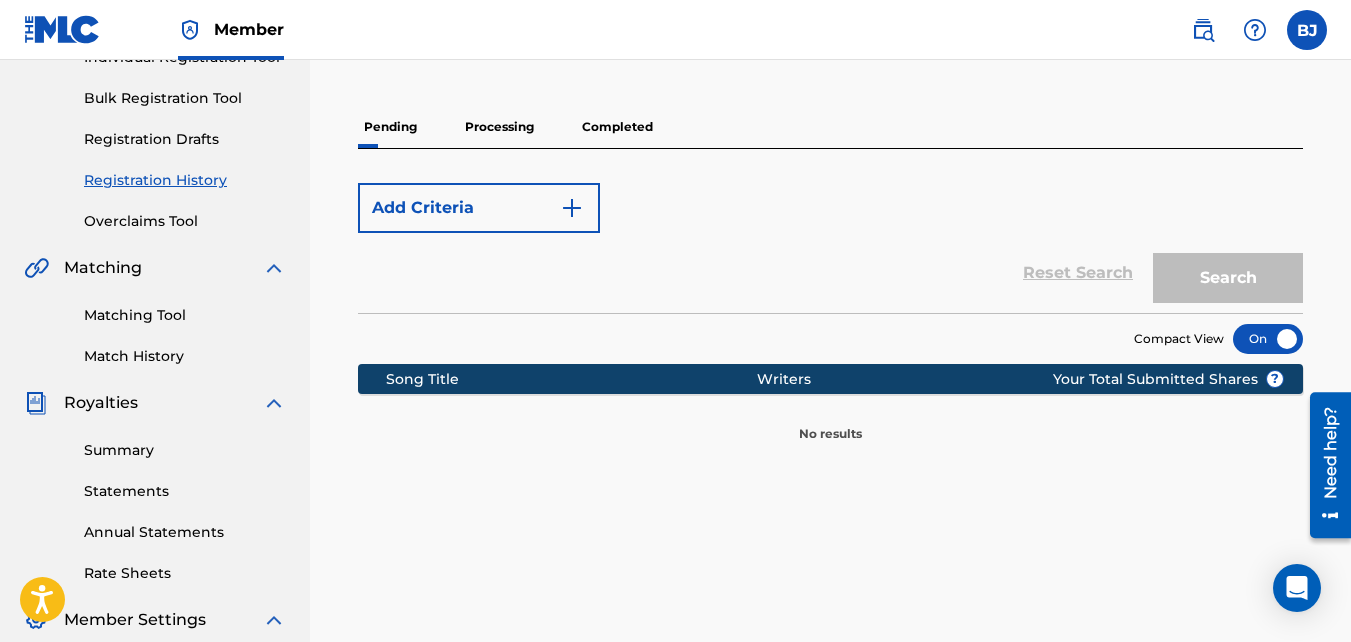 scroll, scrollTop: 0, scrollLeft: 0, axis: both 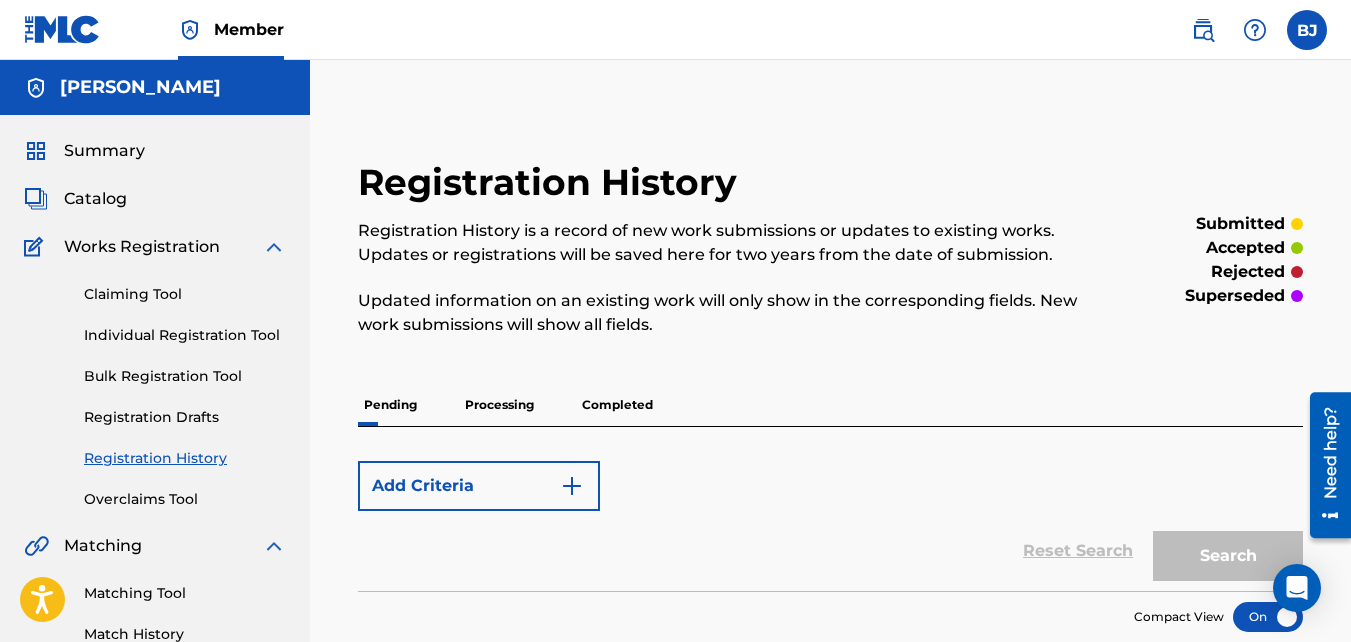 click at bounding box center [1307, 30] 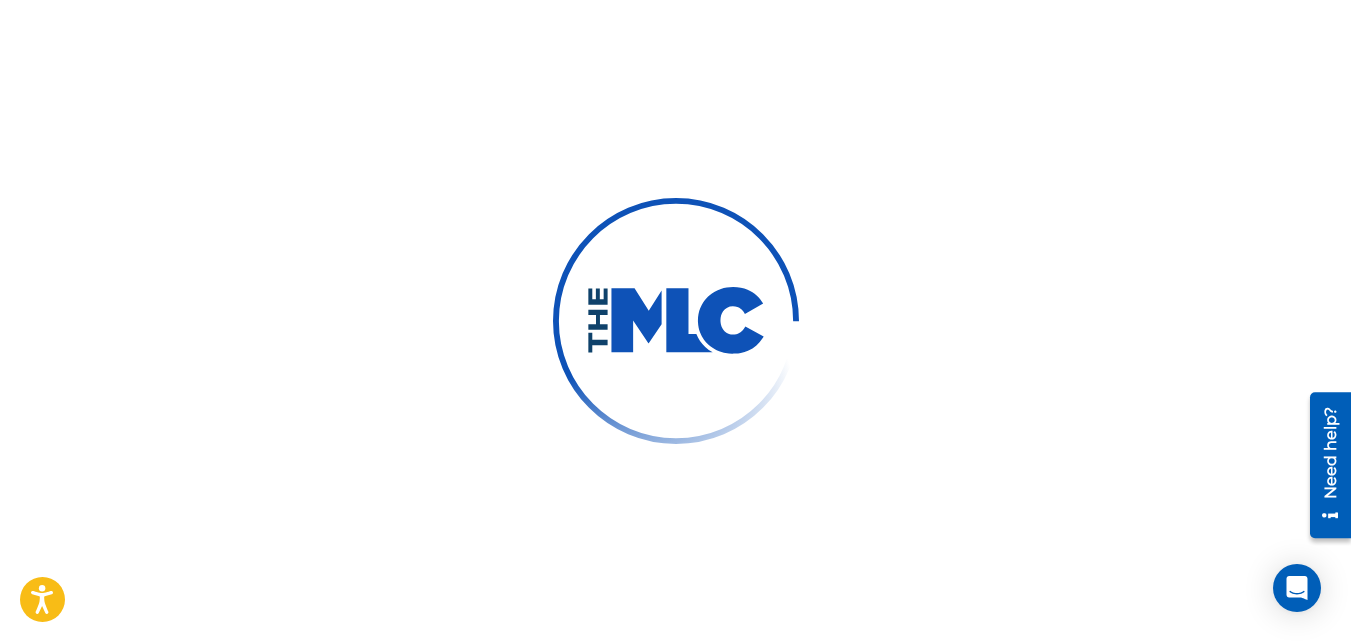 scroll, scrollTop: 0, scrollLeft: 0, axis: both 